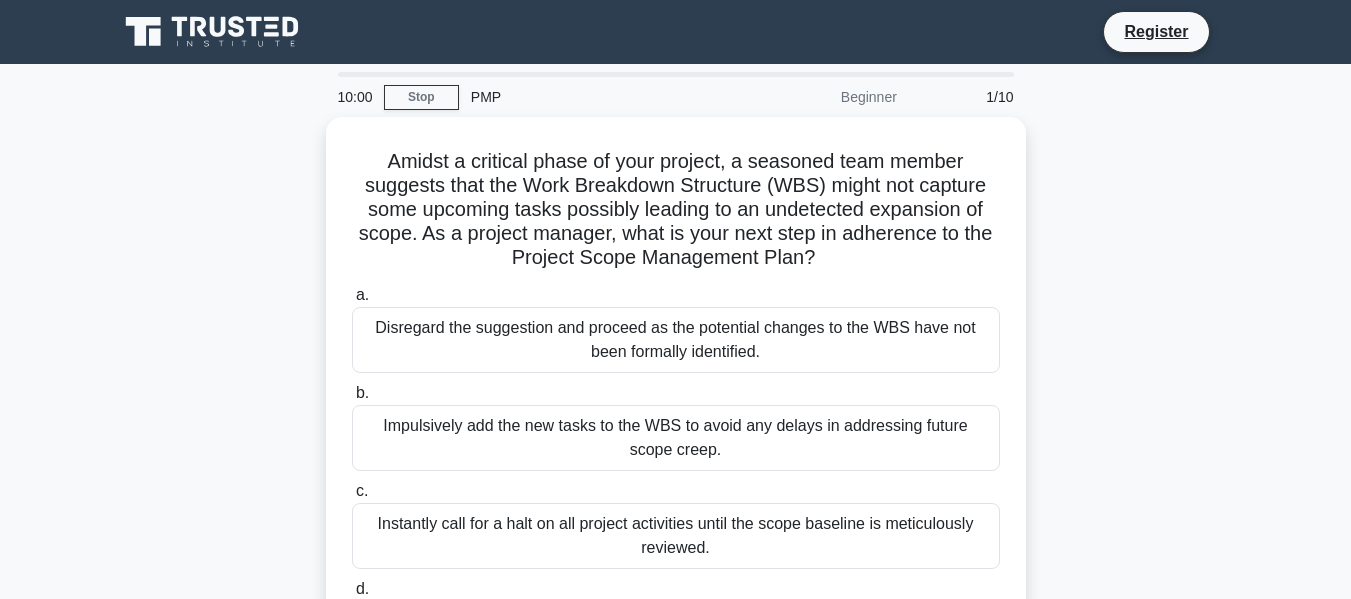 scroll, scrollTop: 0, scrollLeft: 0, axis: both 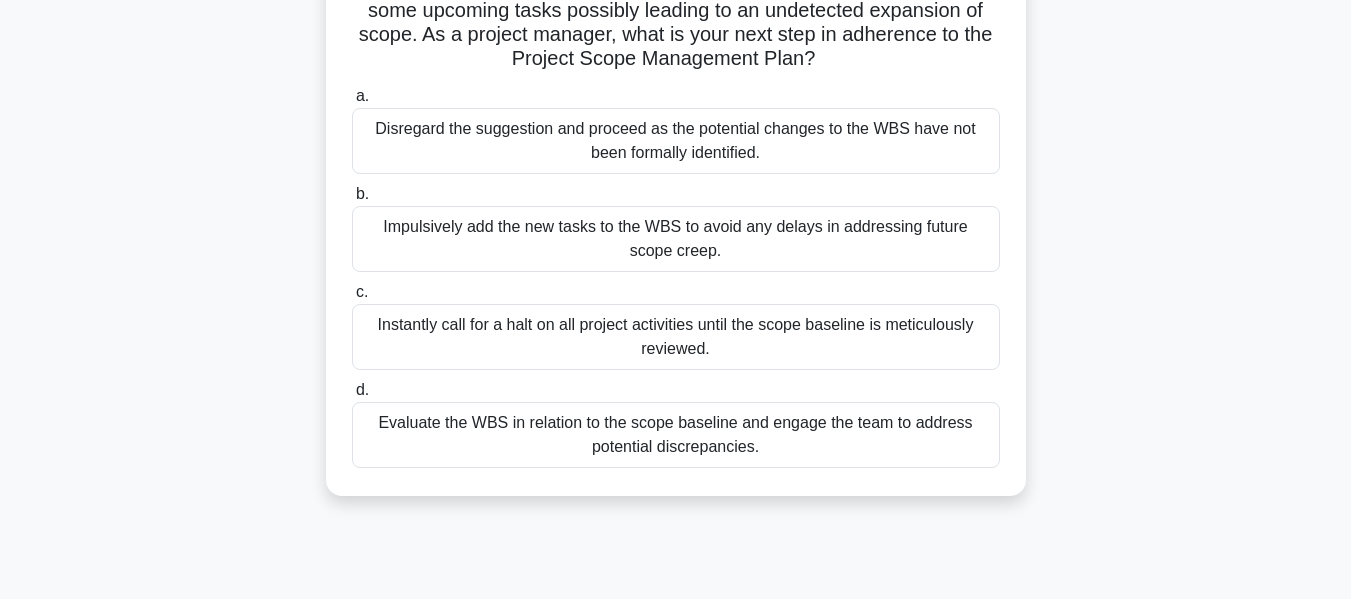 click on "Impulsively add the new tasks to the WBS to avoid any delays in addressing future scope creep." at bounding box center [676, 239] 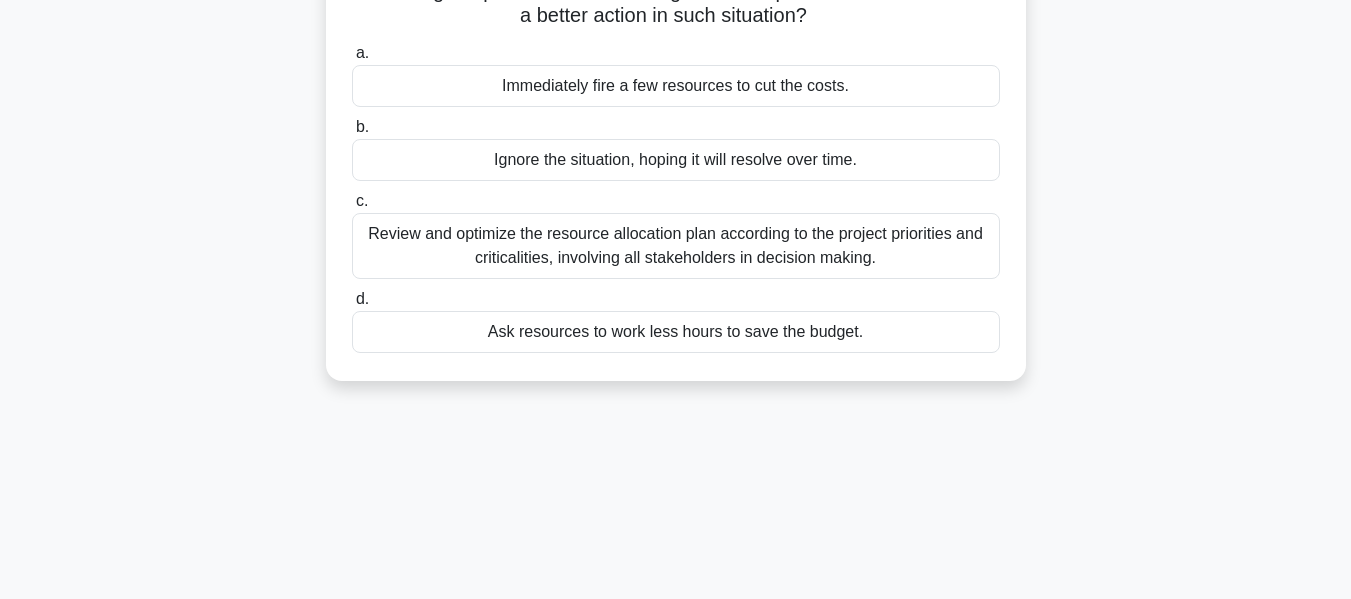 scroll, scrollTop: 1, scrollLeft: 0, axis: vertical 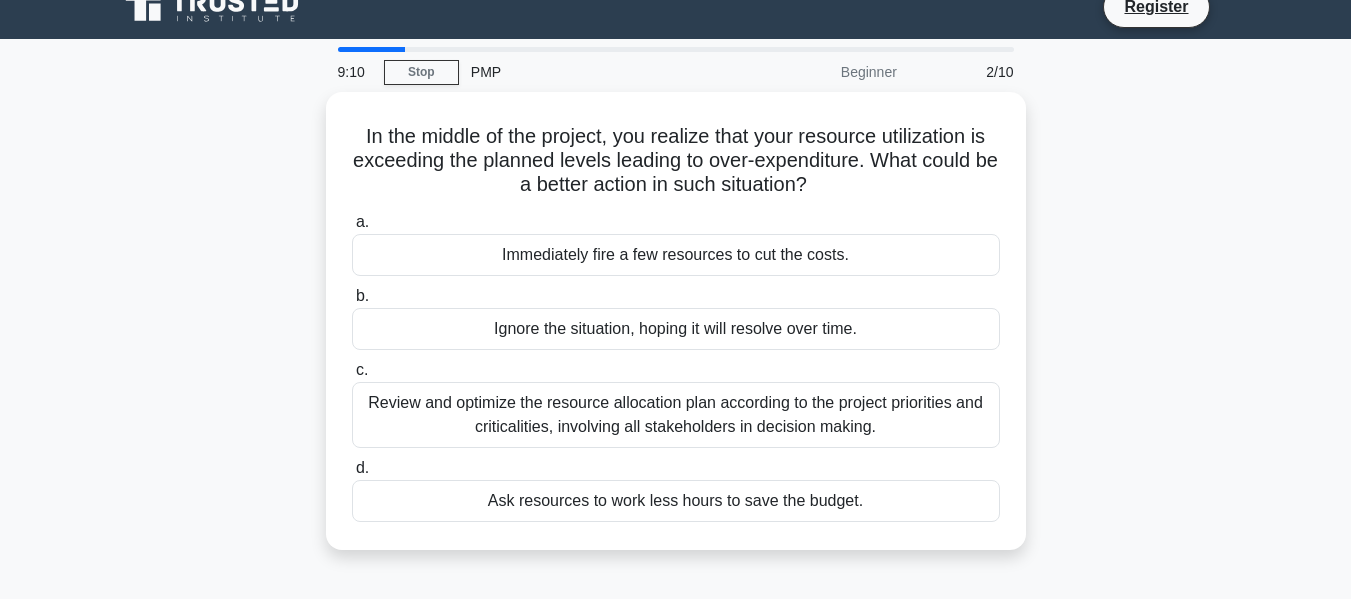 click on "a.
Immediately fire a few resources to cut the costs.
b.
Ignore the situation, hoping it will resolve over time.
c. d." at bounding box center [676, 366] 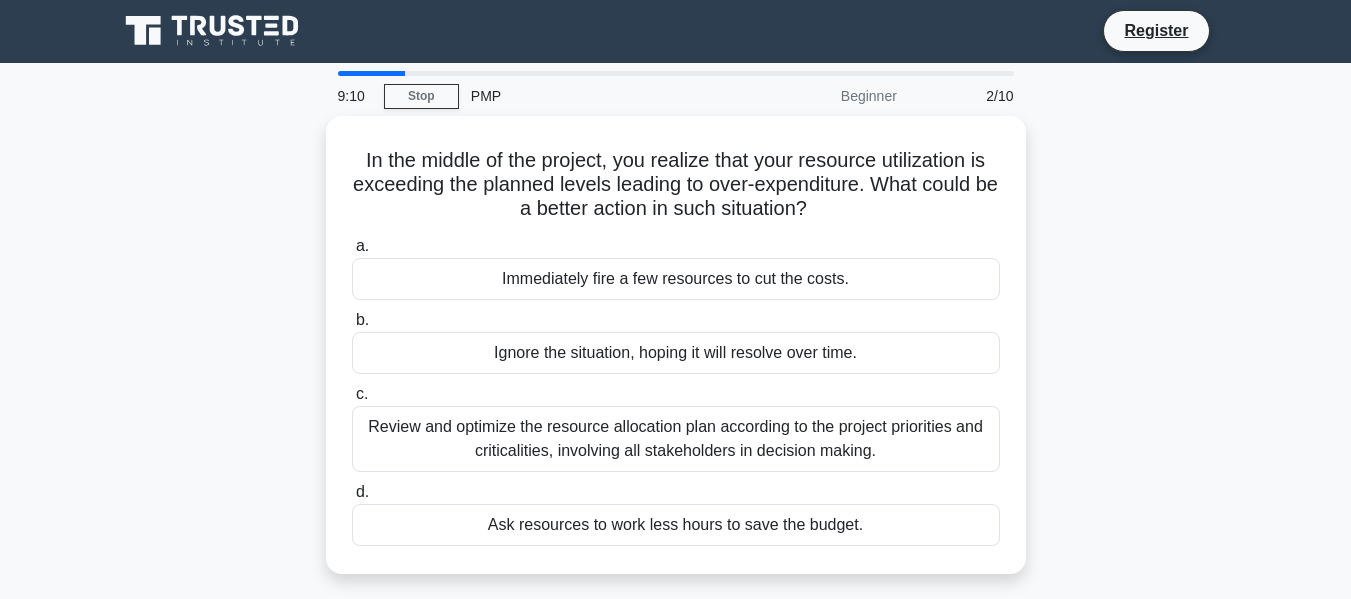 scroll, scrollTop: 0, scrollLeft: 0, axis: both 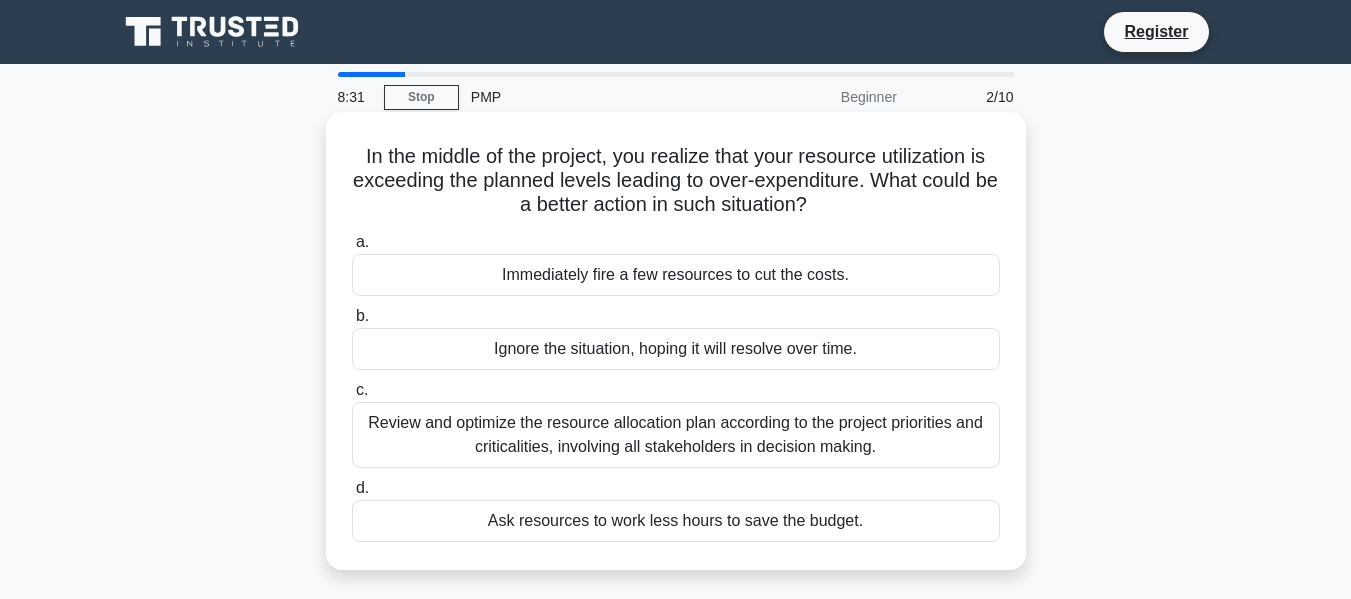 click on "Review and optimize the resource allocation plan according to the project priorities and criticalities, involving all stakeholders in decision making." at bounding box center (676, 435) 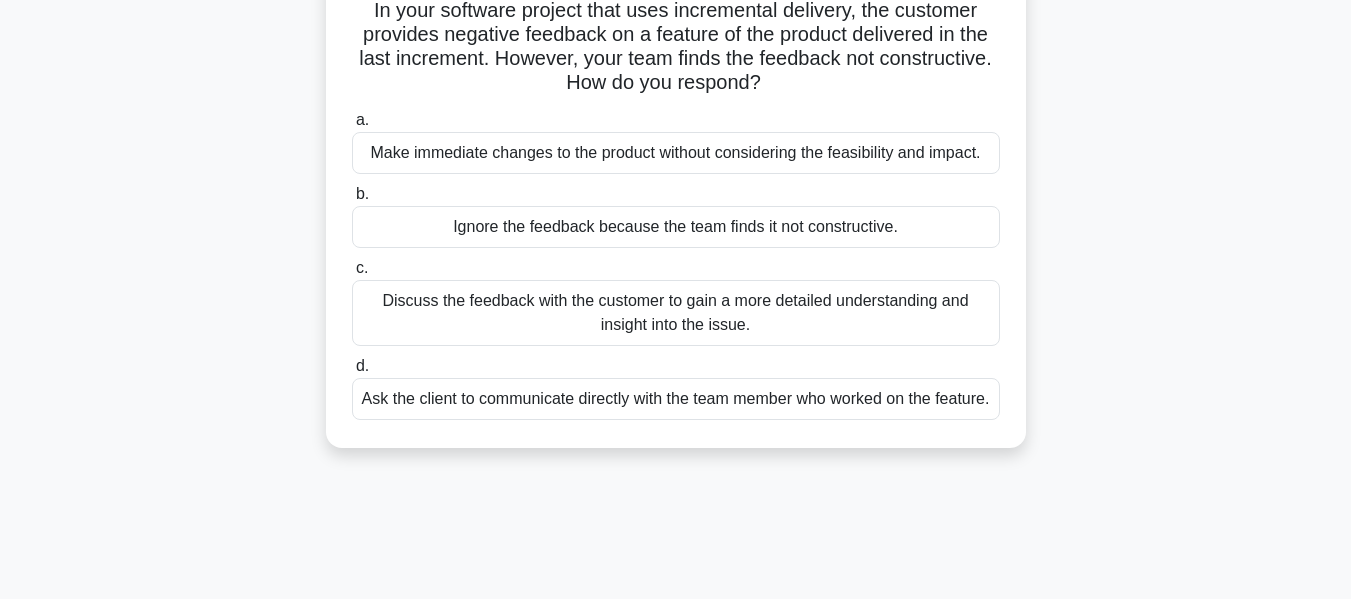 scroll, scrollTop: 176, scrollLeft: 0, axis: vertical 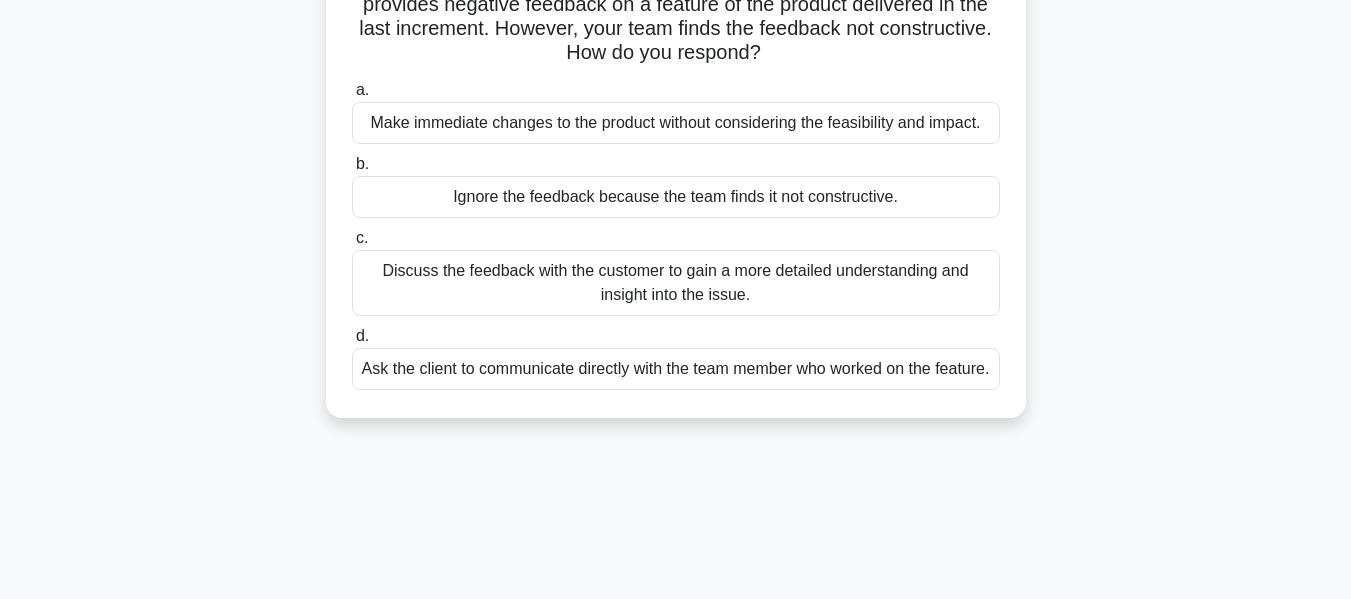 click on "Ignore the feedback because the team finds it not constructive." at bounding box center (676, 197) 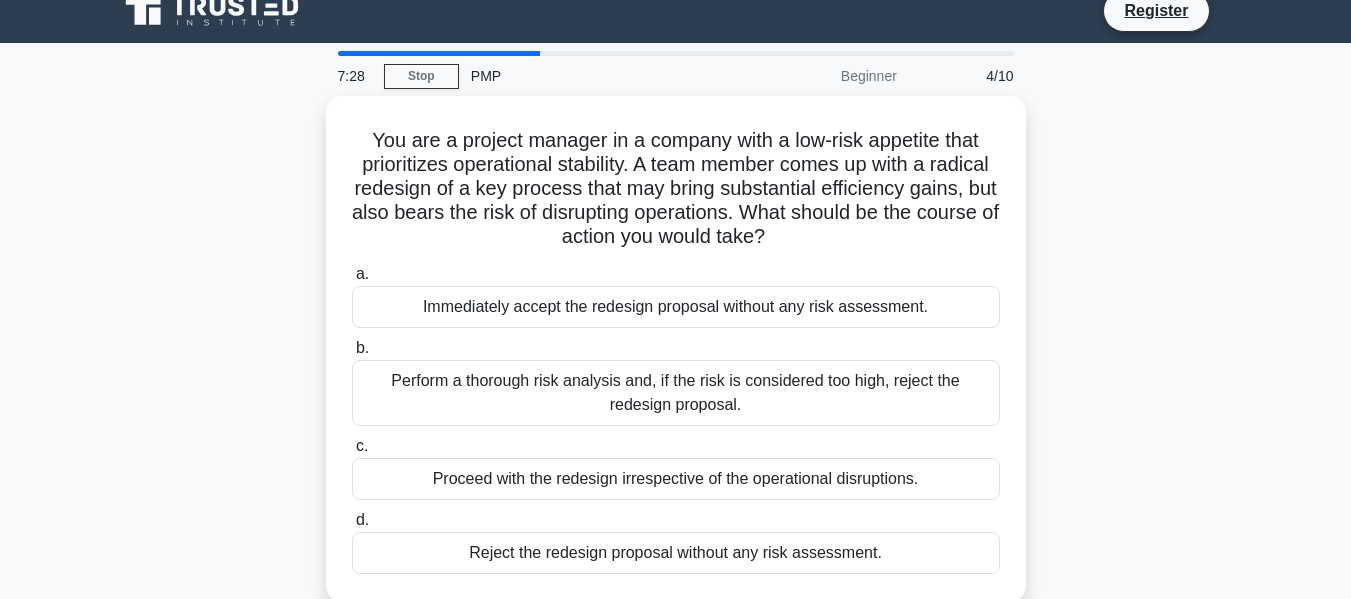 scroll, scrollTop: 0, scrollLeft: 0, axis: both 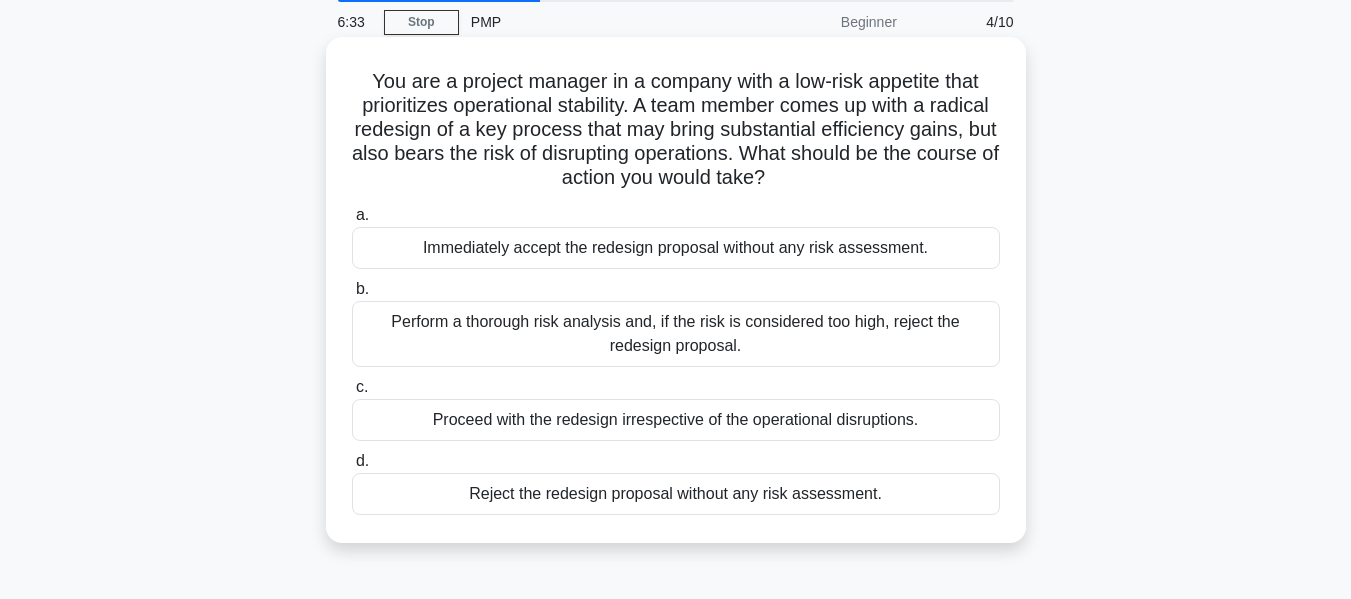 click on "Reject the redesign proposal without any risk assessment." at bounding box center [676, 494] 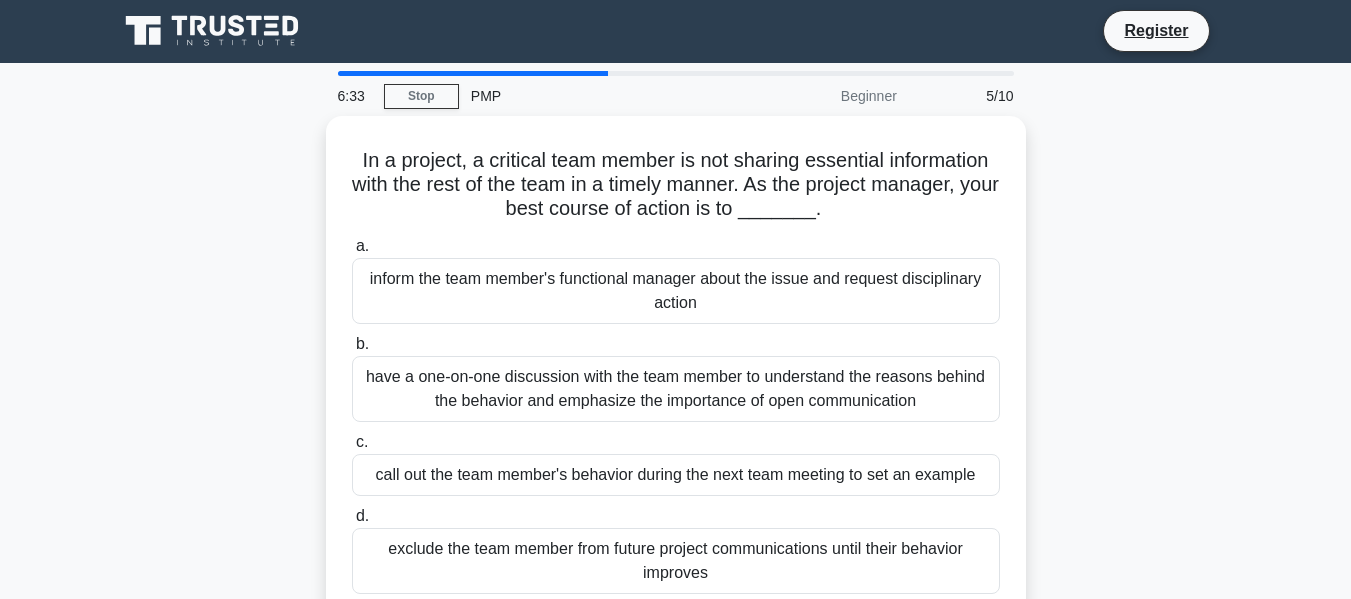 scroll, scrollTop: 0, scrollLeft: 0, axis: both 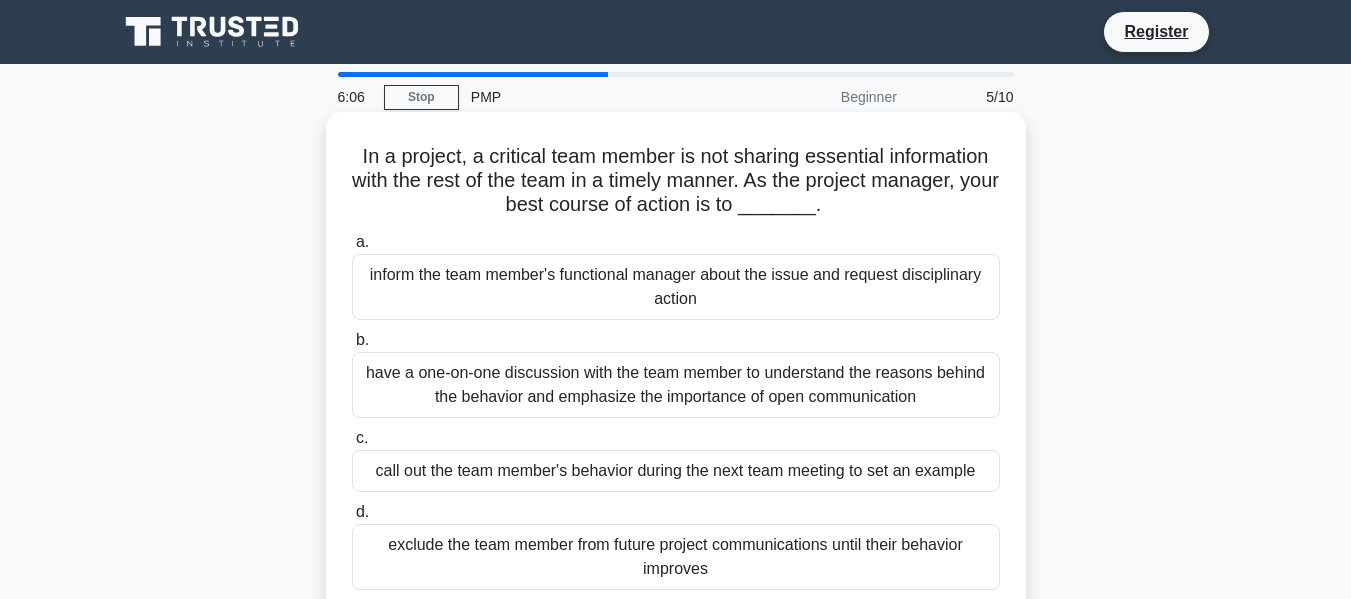 click on "have a one-on-one discussion with the team member to understand the reasons behind the behavior and emphasize the importance of open communication" at bounding box center [676, 385] 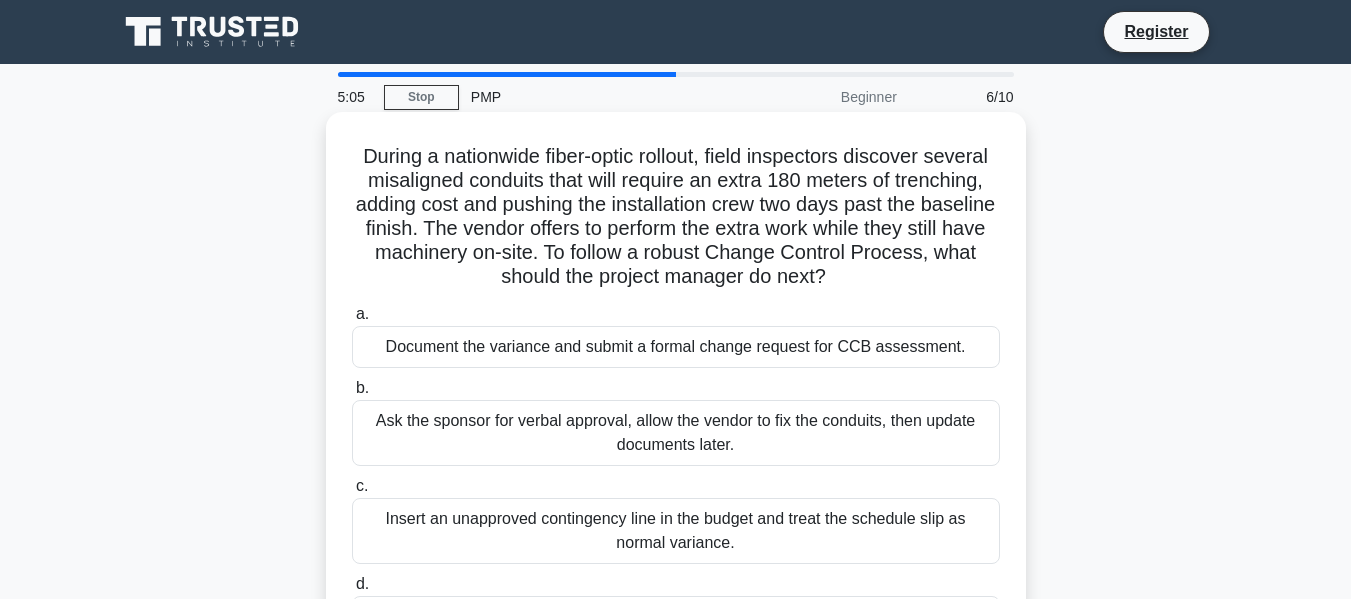 click on "Ask the sponsor for verbal approval, allow the vendor to fix the conduits, then update documents later." at bounding box center [676, 433] 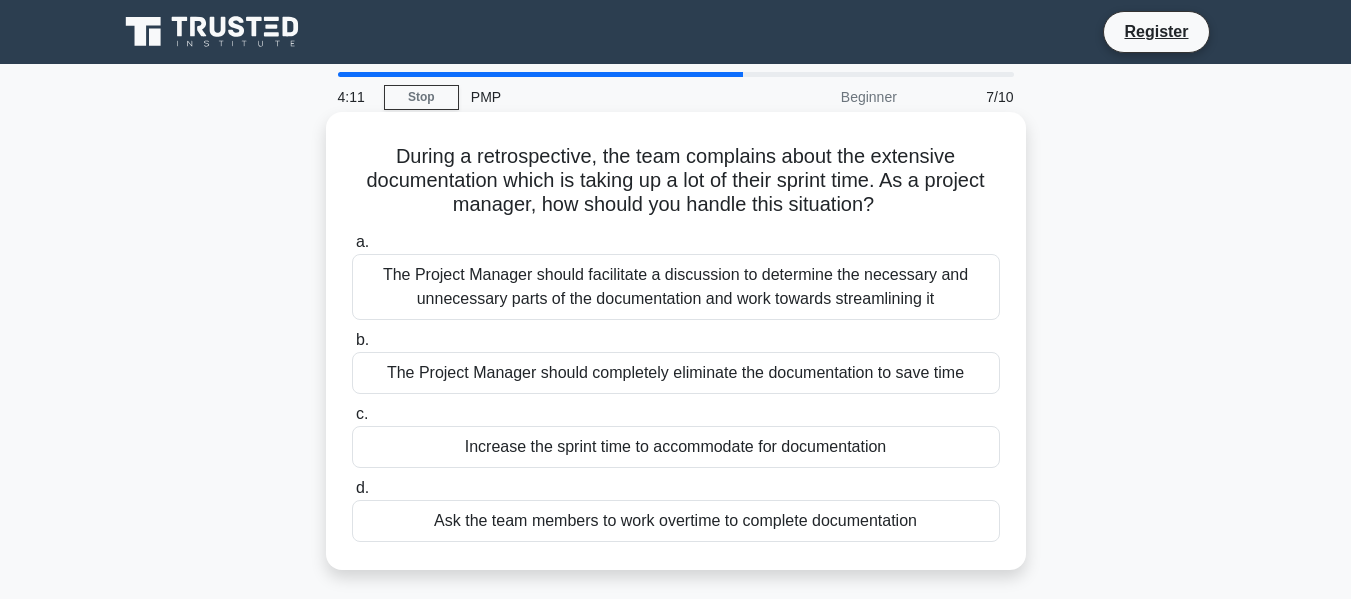 click on "Ask the team members to work overtime to complete documentation" at bounding box center [676, 521] 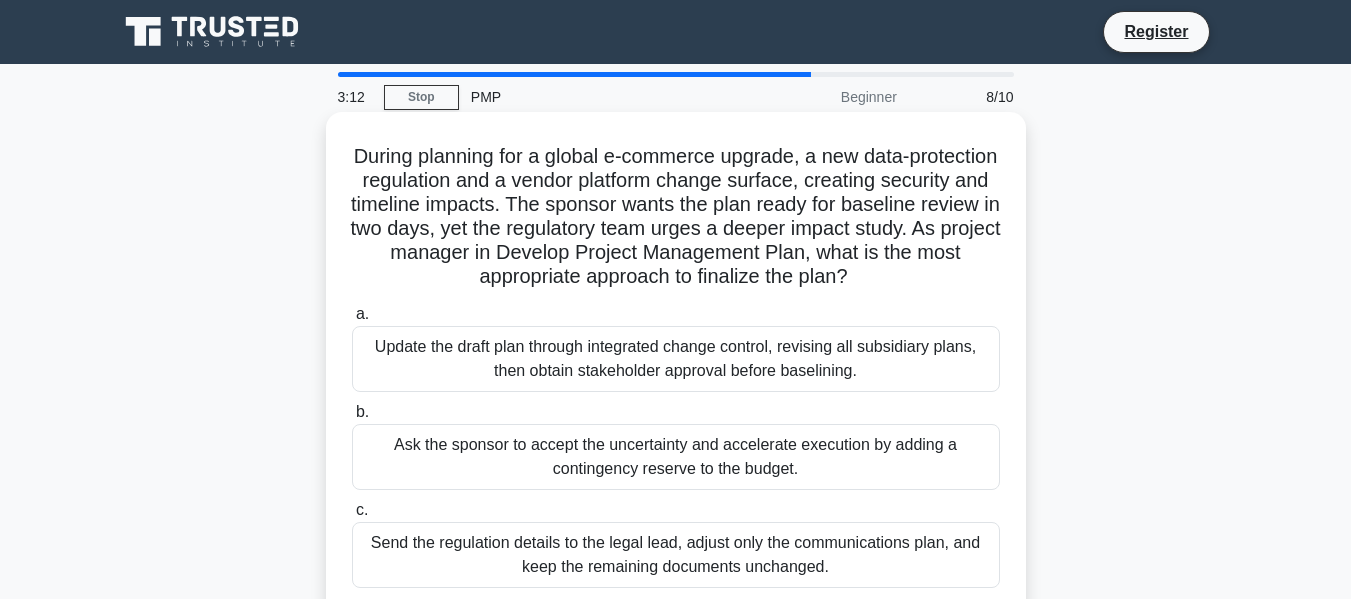 click on "Send the regulation details to the legal lead, adjust only the communications plan, and keep the remaining documents unchanged." at bounding box center (676, 555) 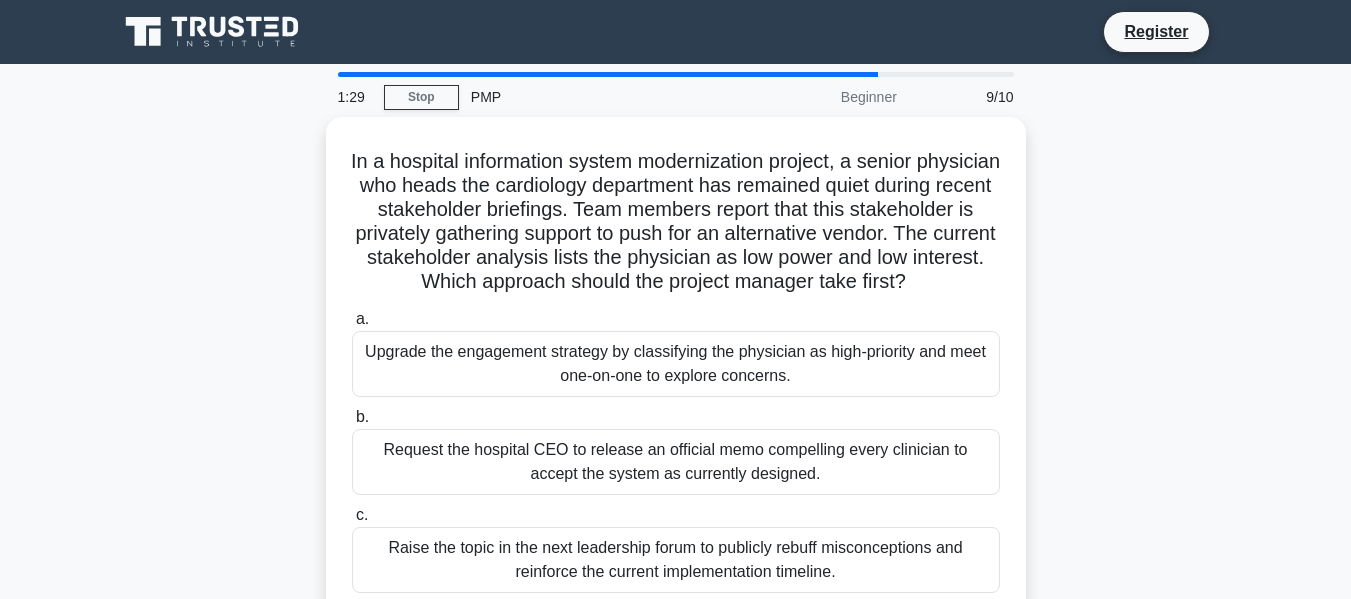 click on "In a hospital information system modernization project, a senior physician who heads the cardiology department has remained quiet during recent stakeholder briefings. Team members report that this stakeholder is privately gathering support to push for an alternative vendor. The current stakeholder analysis lists the physician as low power and low interest. Which approach should the project manager take first?
.spinner_0XTQ{transform-origin:center;animation:spinner_y6GP .75s linear infinite}@keyframes spinner_y6GP{100%{transform:rotate(360deg)}}
a." at bounding box center (676, 430) 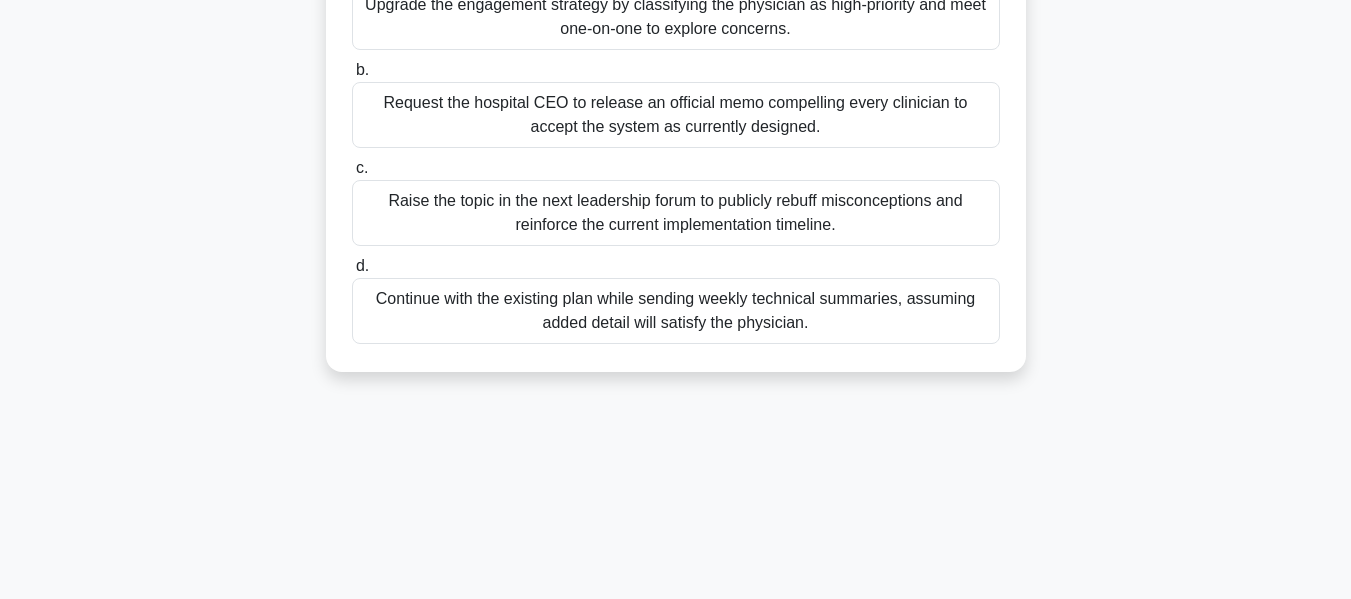 scroll, scrollTop: 351, scrollLeft: 0, axis: vertical 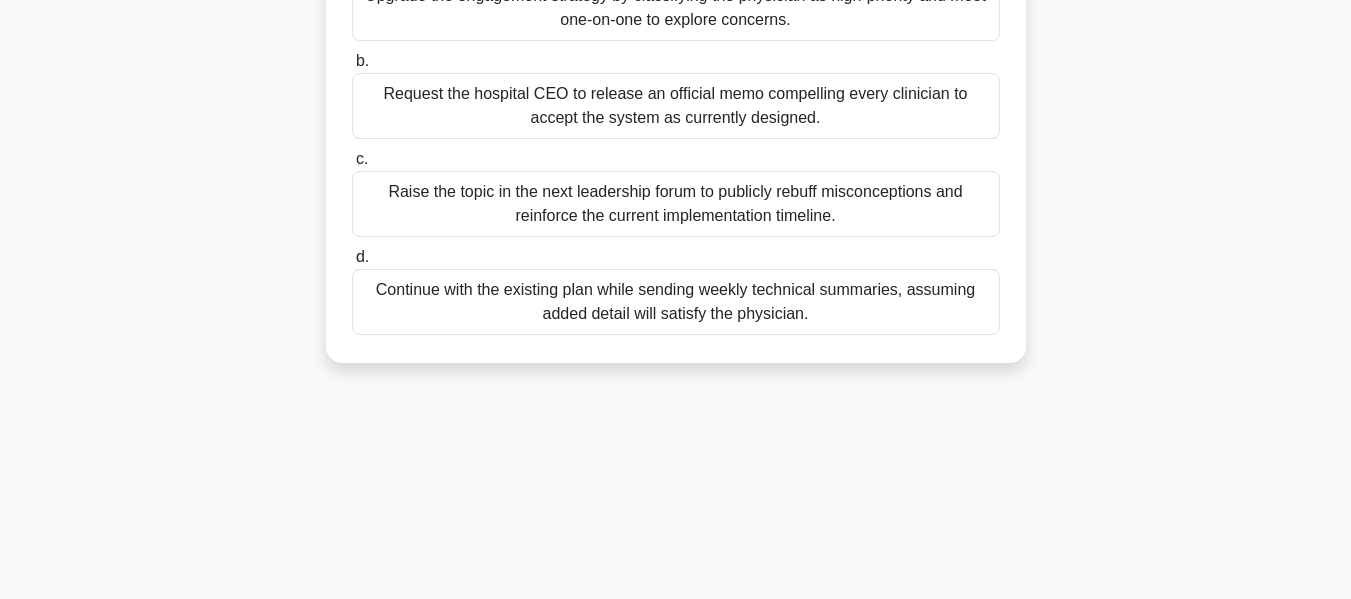click on "Continue with the existing plan while sending weekly technical summaries, assuming added detail will satisfy the physician." at bounding box center [676, 302] 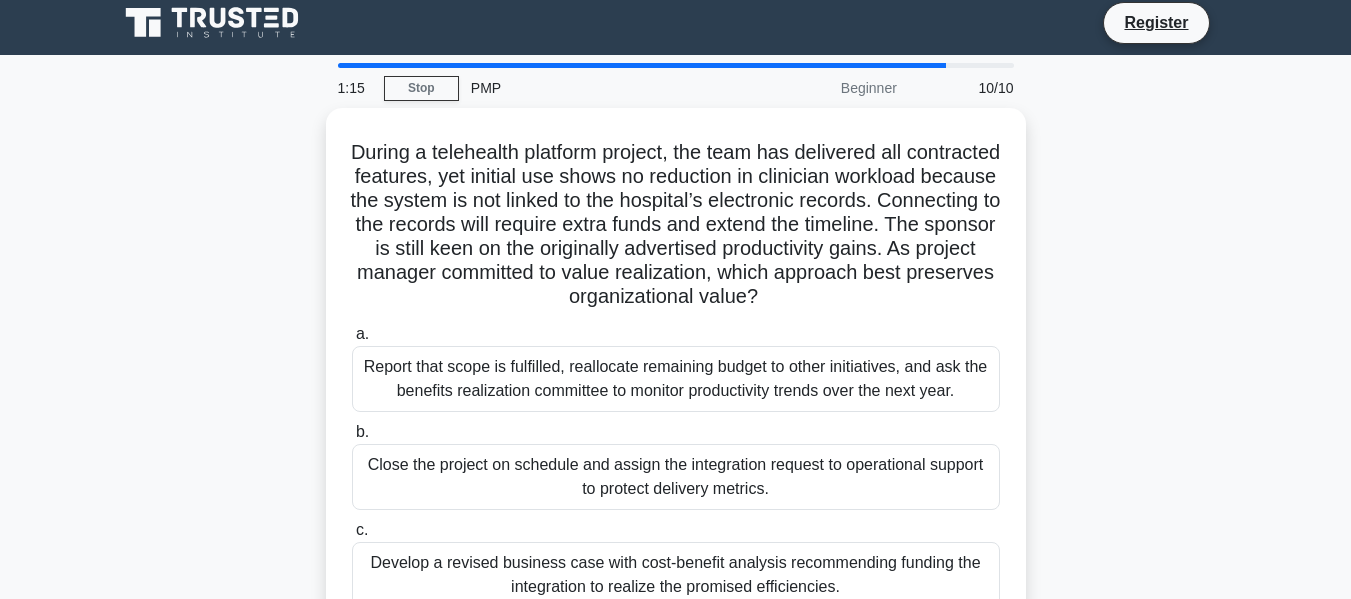 scroll, scrollTop: 0, scrollLeft: 0, axis: both 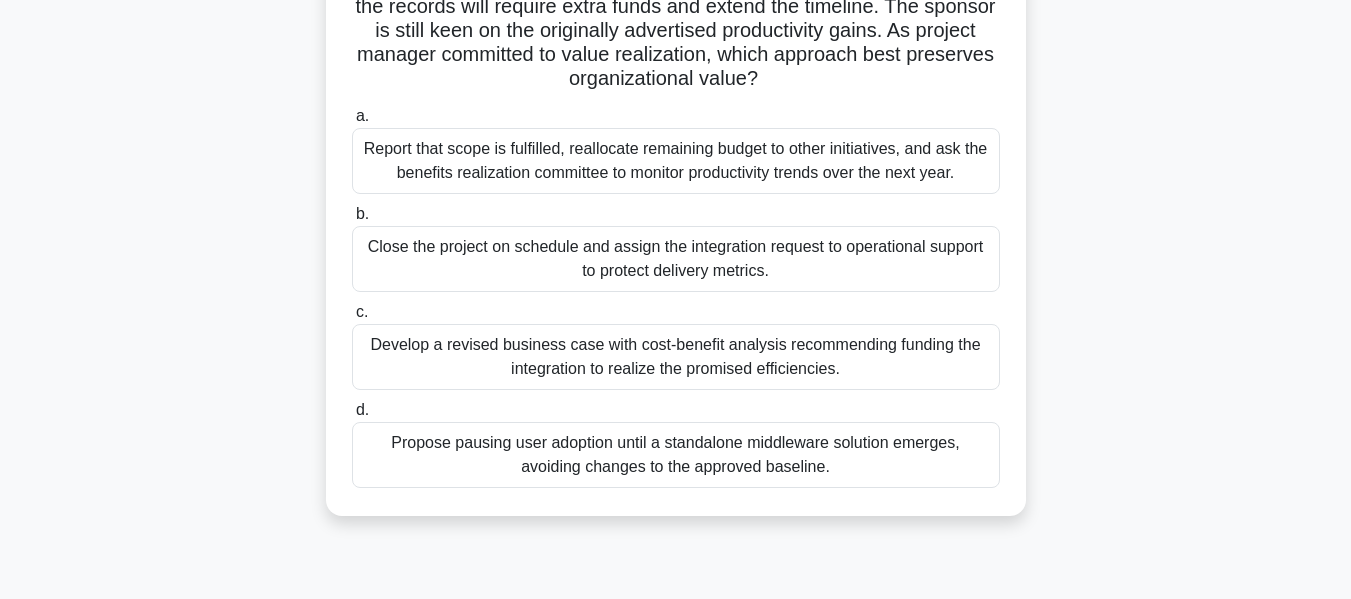 click on "Develop a revised business case with cost-benefit analysis recommending funding the integration to realize the promised efficiencies." at bounding box center [676, 357] 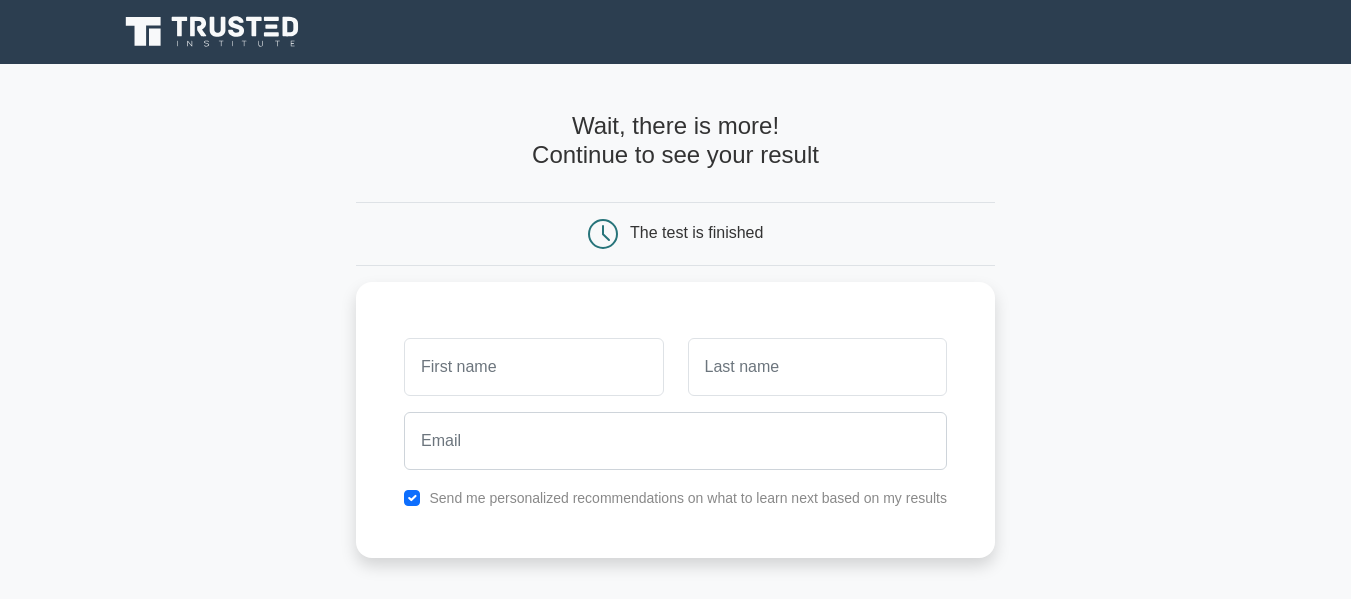 scroll, scrollTop: 0, scrollLeft: 0, axis: both 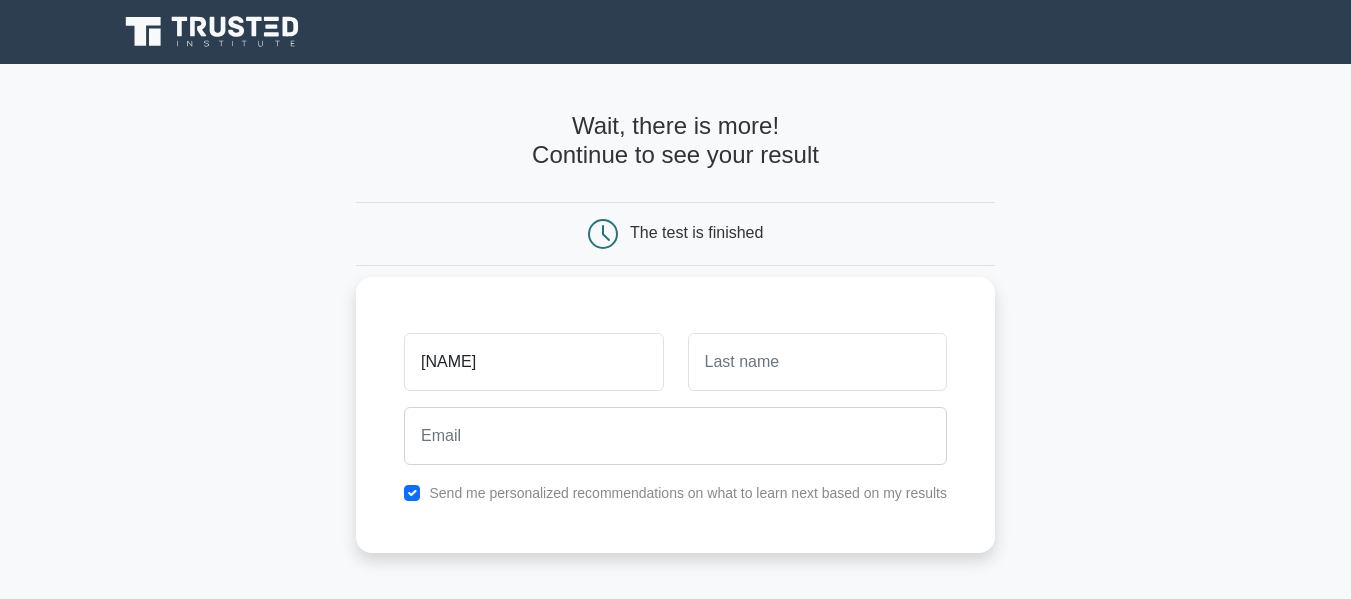 type on "sathi" 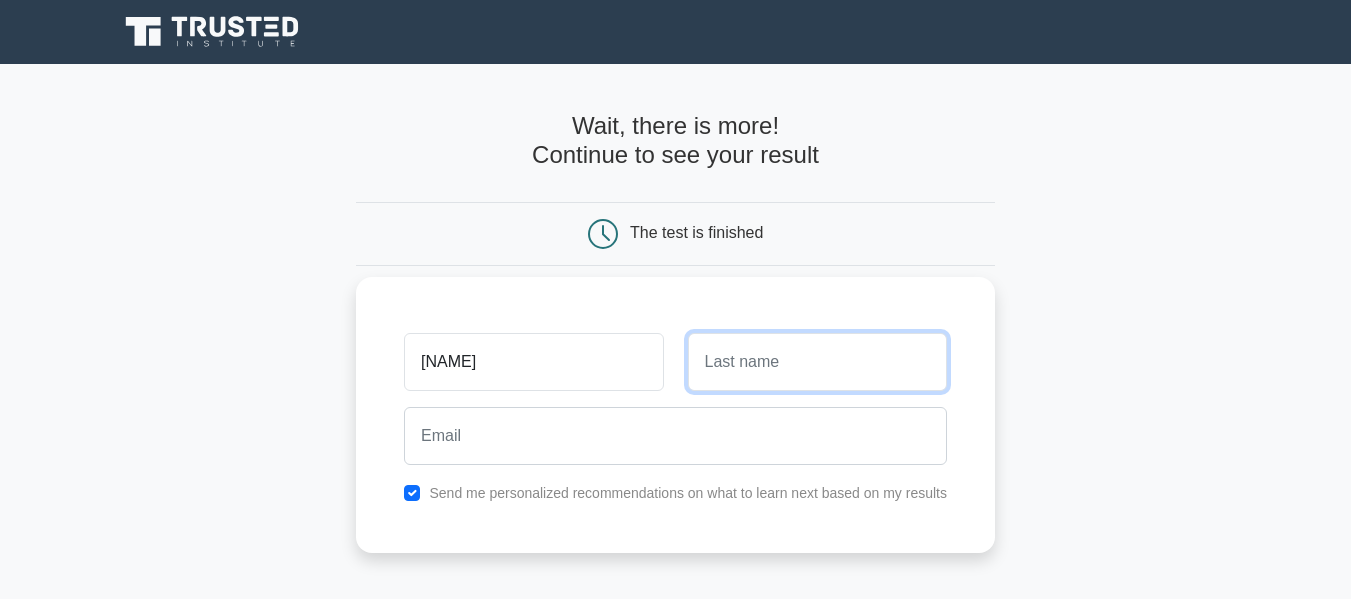 click at bounding box center (817, 362) 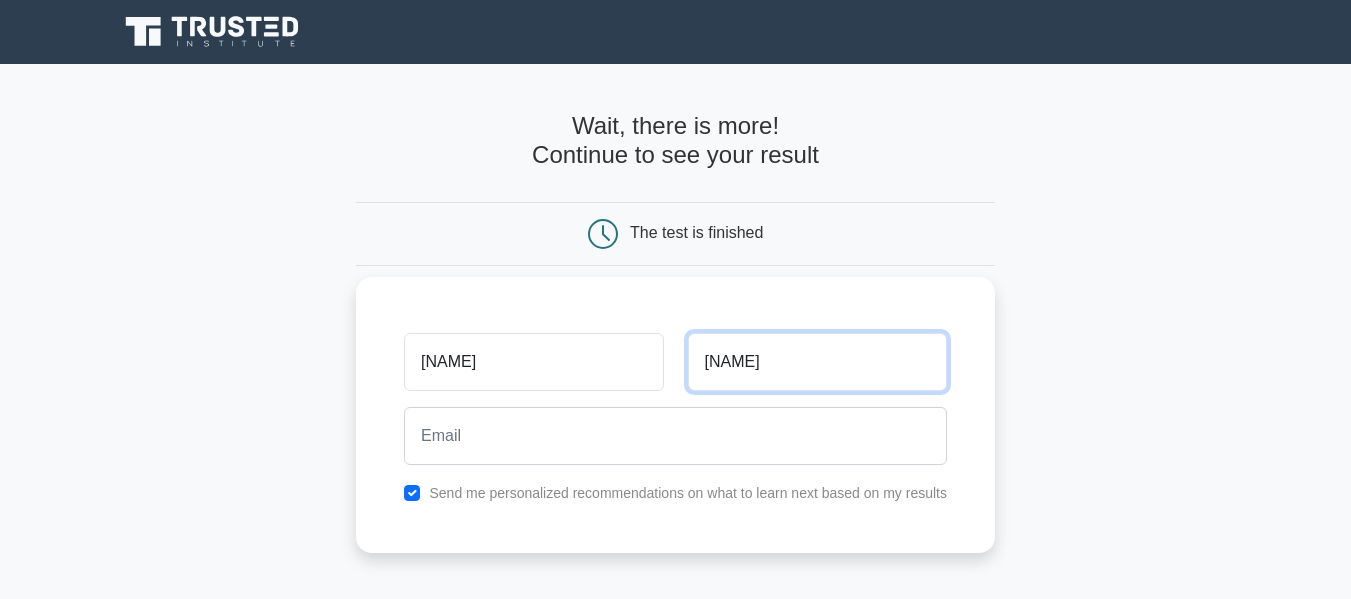 type on "niraj" 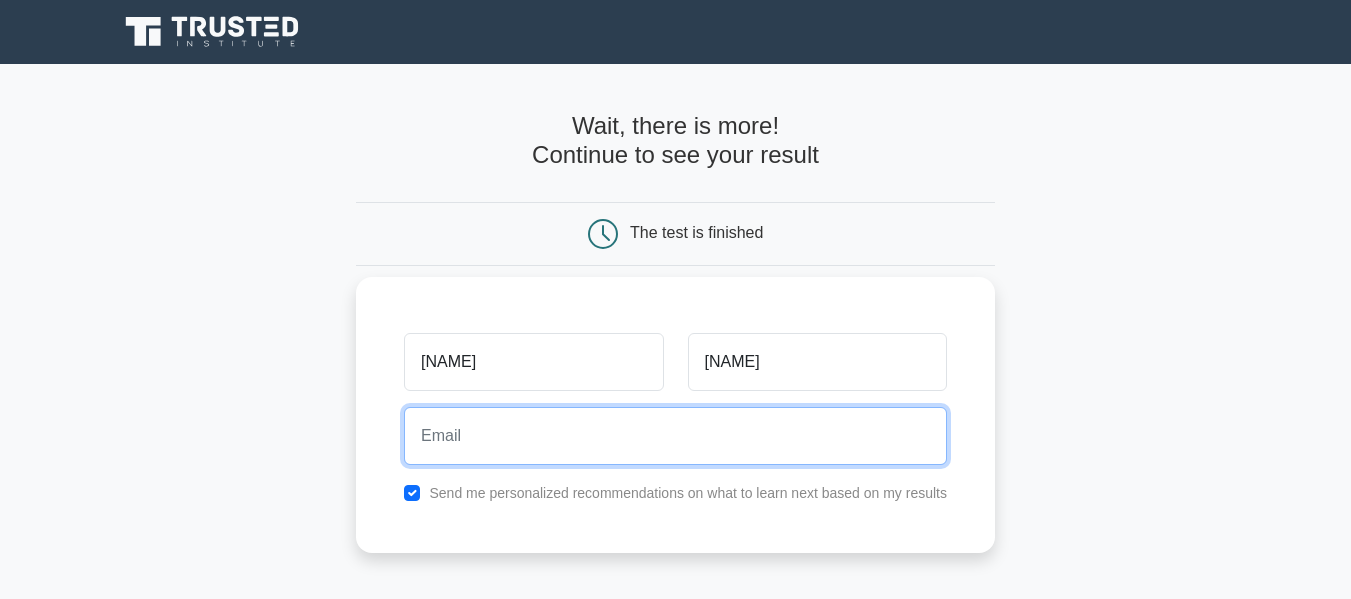 click at bounding box center [675, 436] 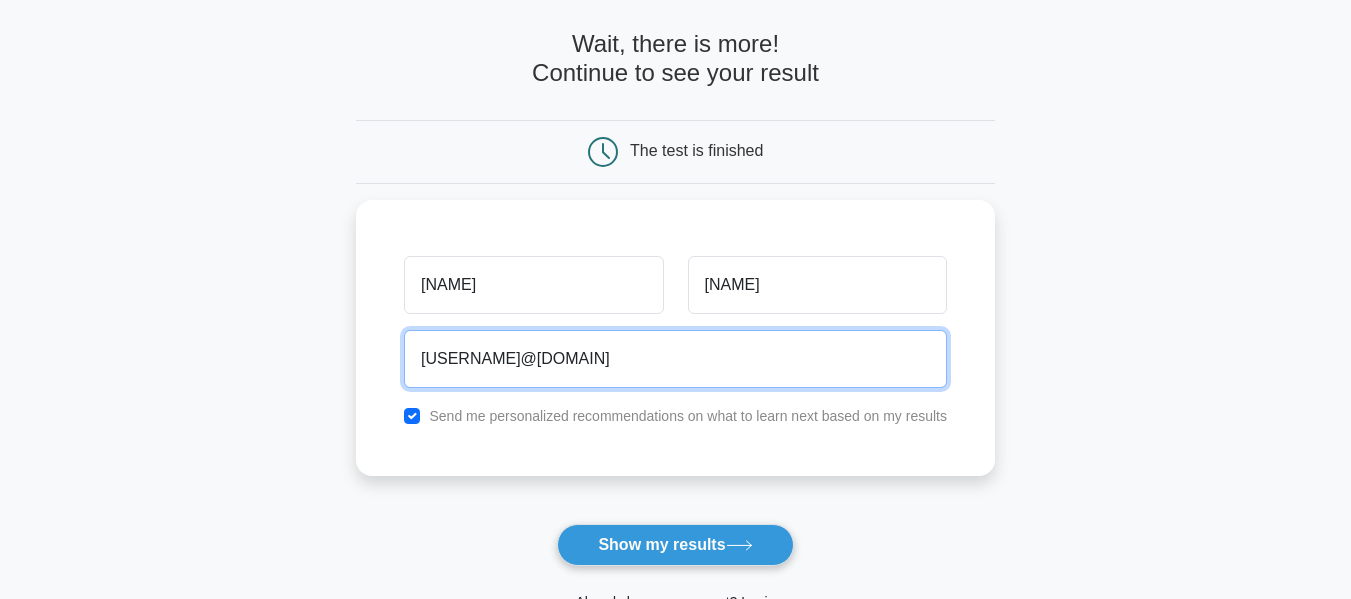 scroll, scrollTop: 91, scrollLeft: 0, axis: vertical 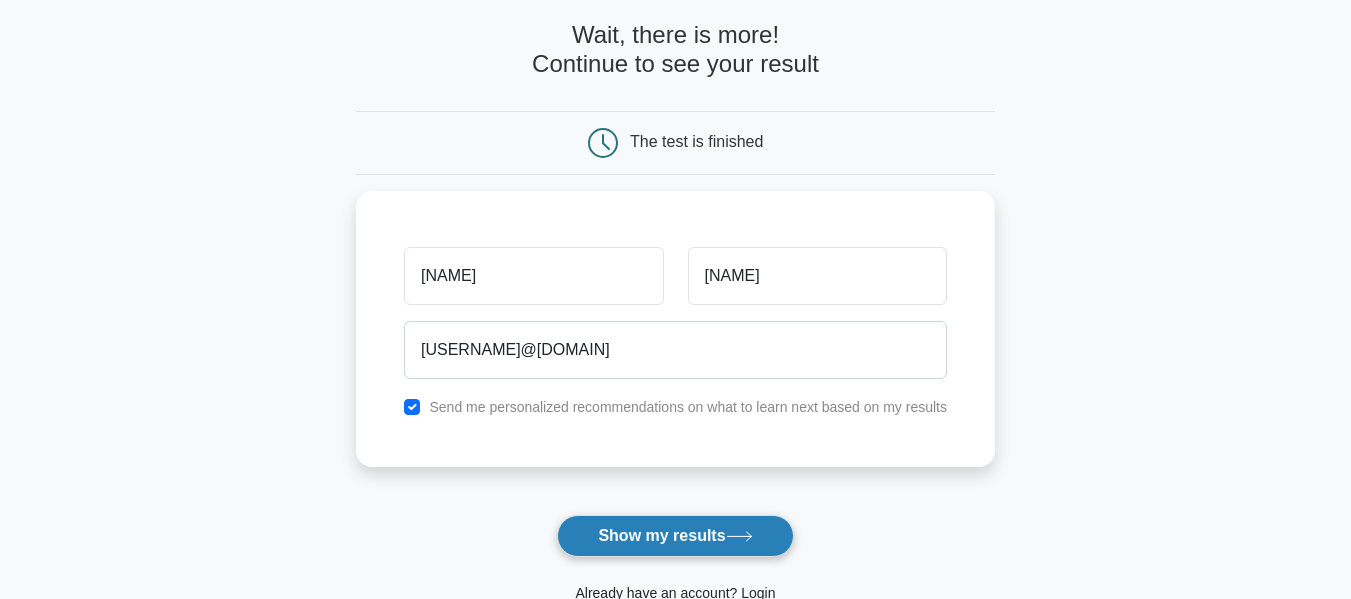 click on "Show my results" at bounding box center (675, 536) 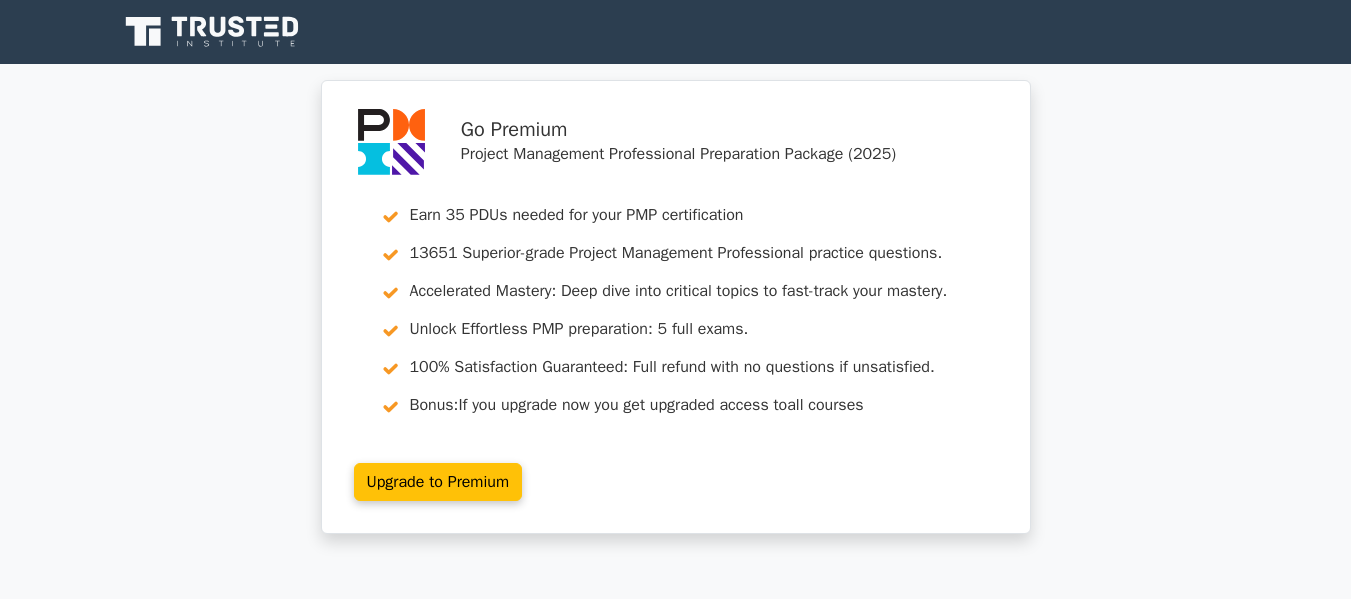 scroll, scrollTop: 0, scrollLeft: 0, axis: both 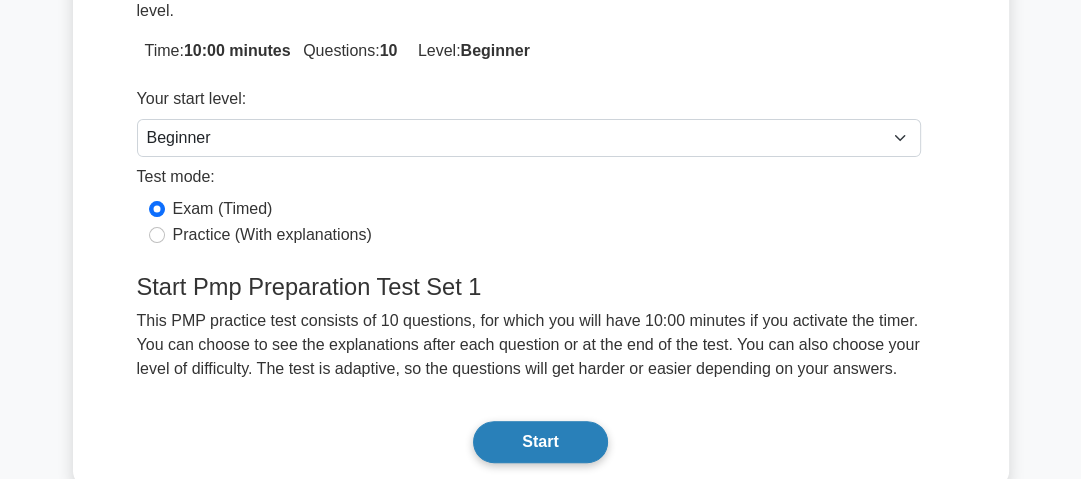 click on "Start" at bounding box center [540, 442] 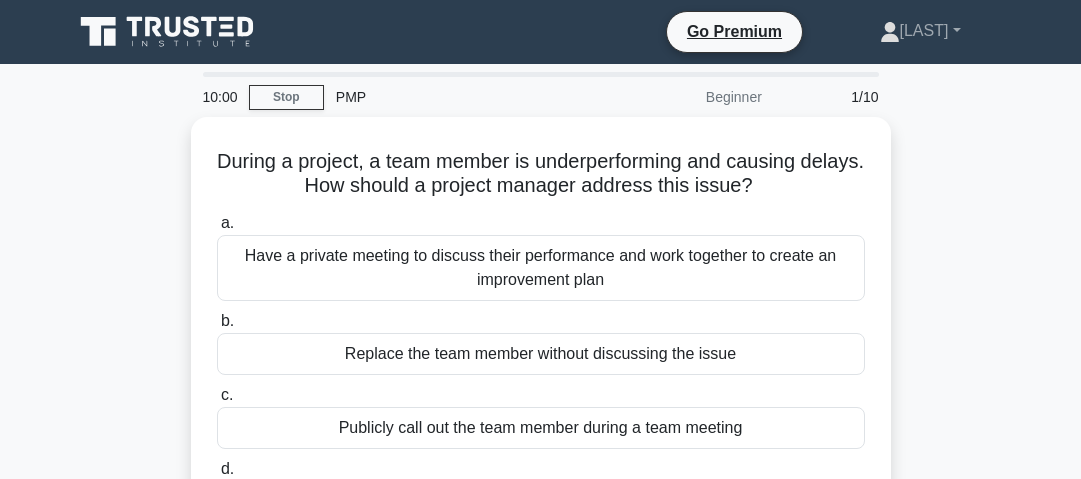 scroll, scrollTop: 0, scrollLeft: 0, axis: both 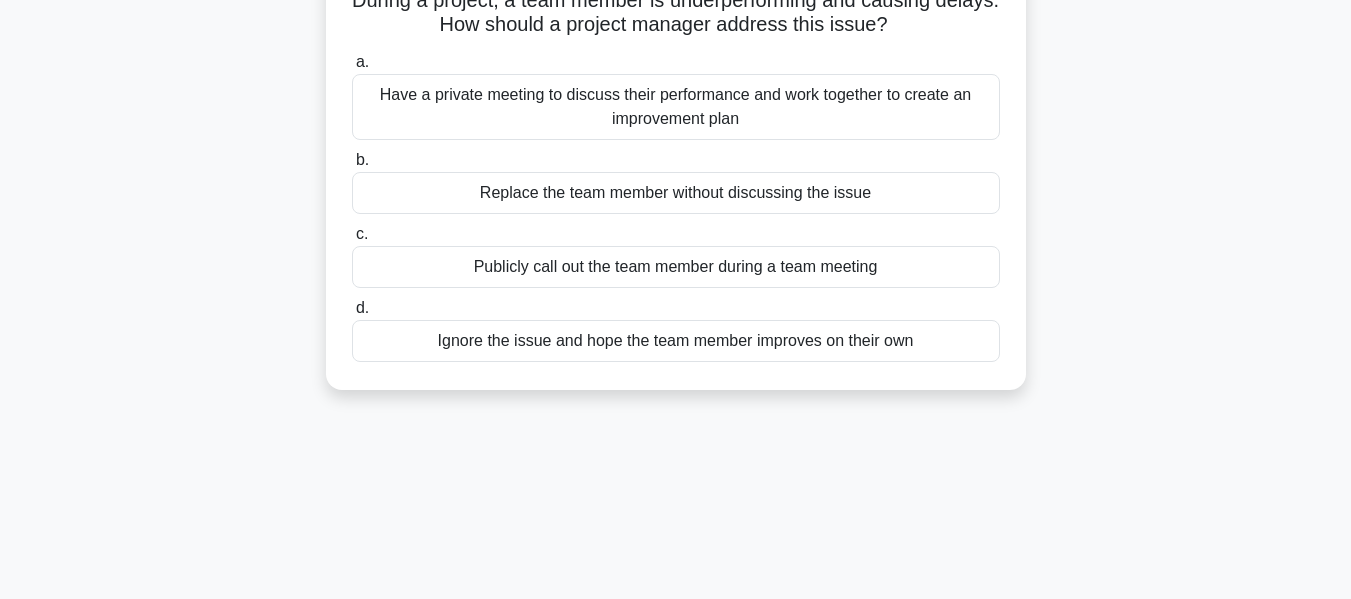 click on "Have a private meeting to discuss their performance and work together to create an improvement plan" at bounding box center (676, 107) 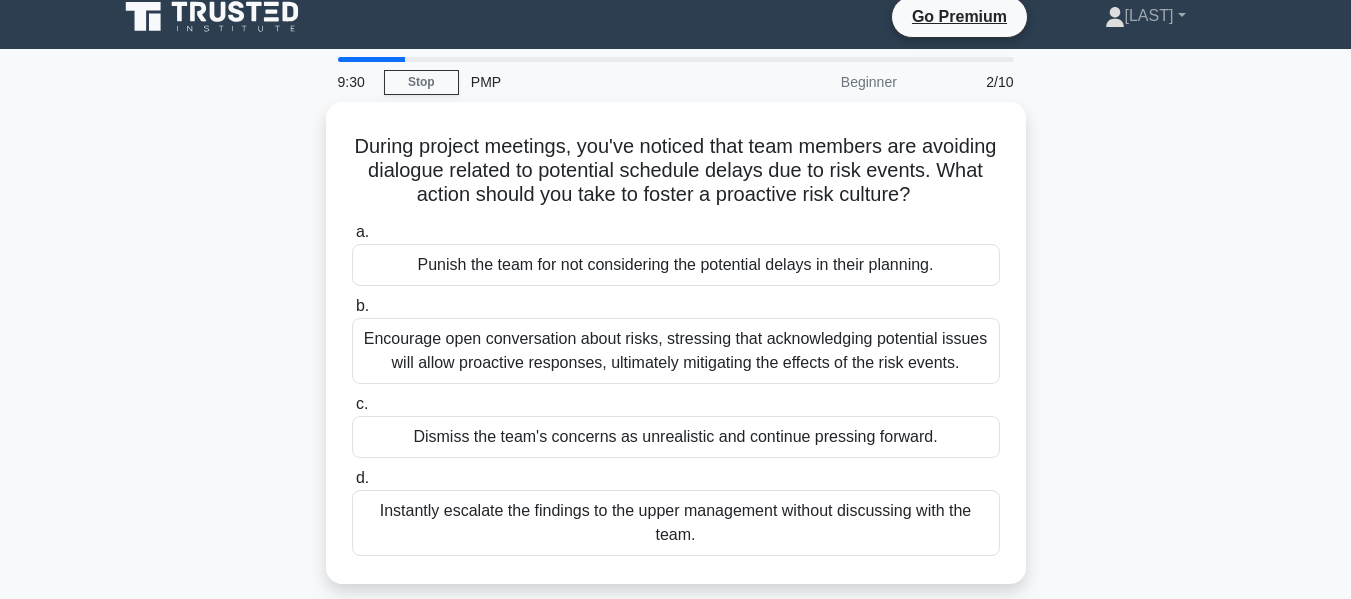 scroll, scrollTop: 0, scrollLeft: 0, axis: both 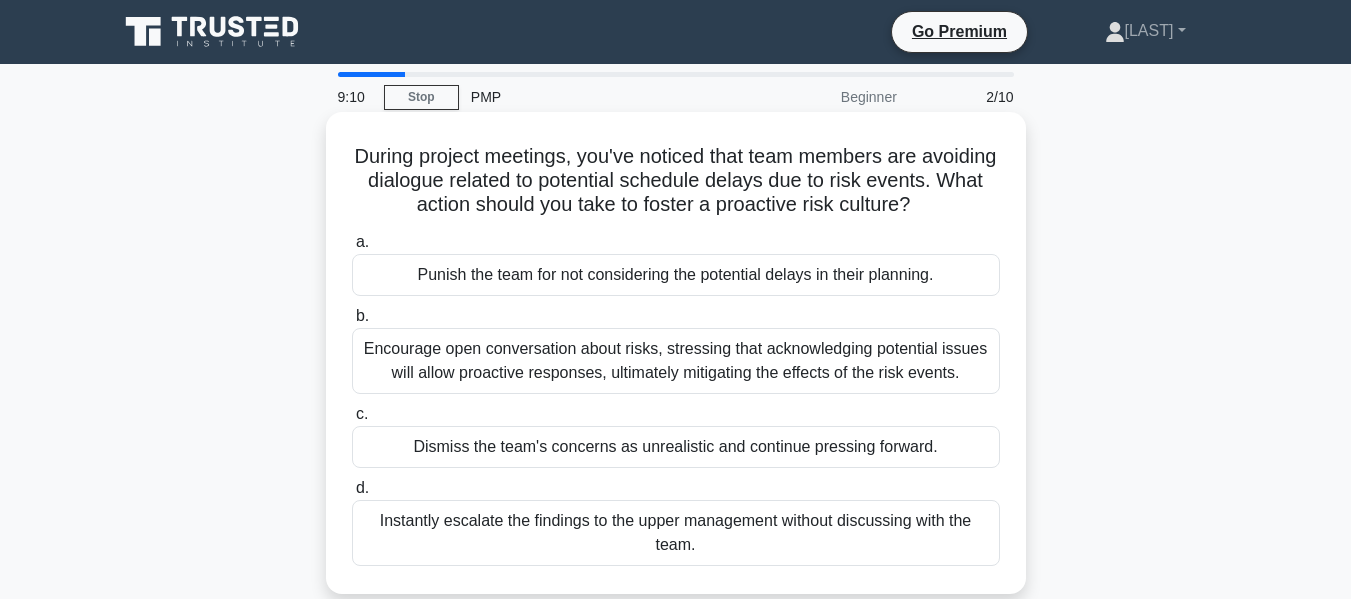 click on "Encourage open conversation about risks, stressing that acknowledging potential issues will allow proactive responses, ultimately mitigating the effects of the risk events." at bounding box center [676, 361] 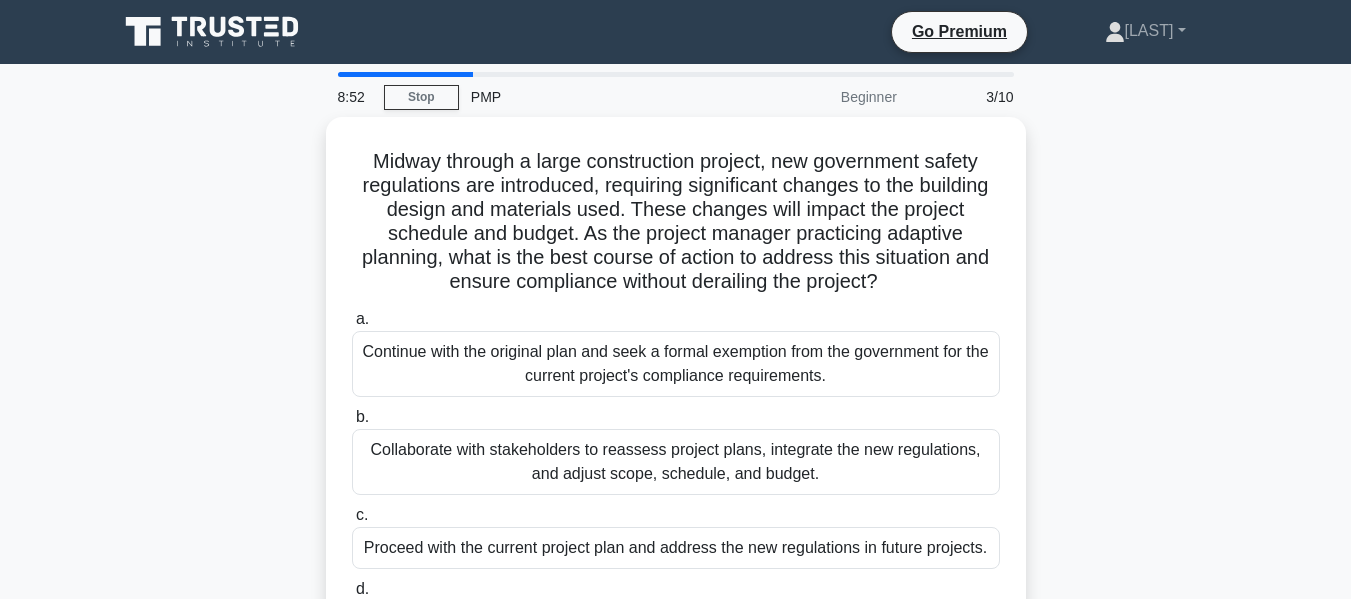 scroll, scrollTop: 481, scrollLeft: 0, axis: vertical 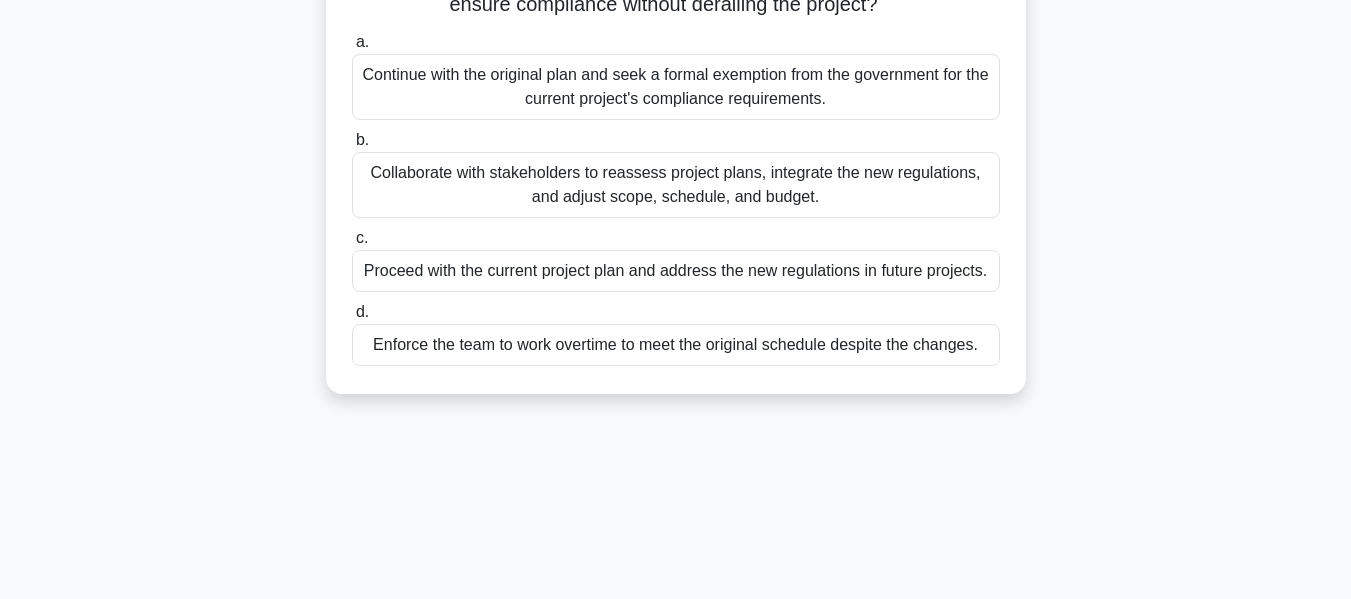 click on "Collaborate with stakeholders to reassess project plans, integrate the new regulations, and adjust scope, schedule, and budget." at bounding box center [676, 185] 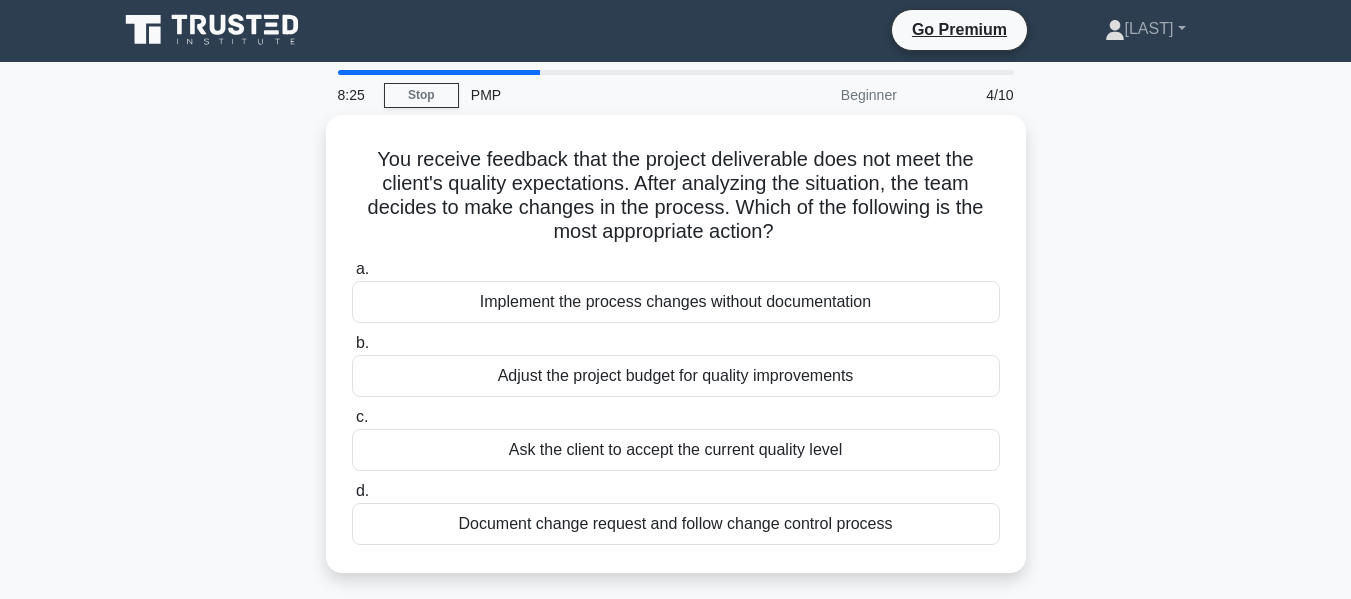 scroll, scrollTop: 0, scrollLeft: 0, axis: both 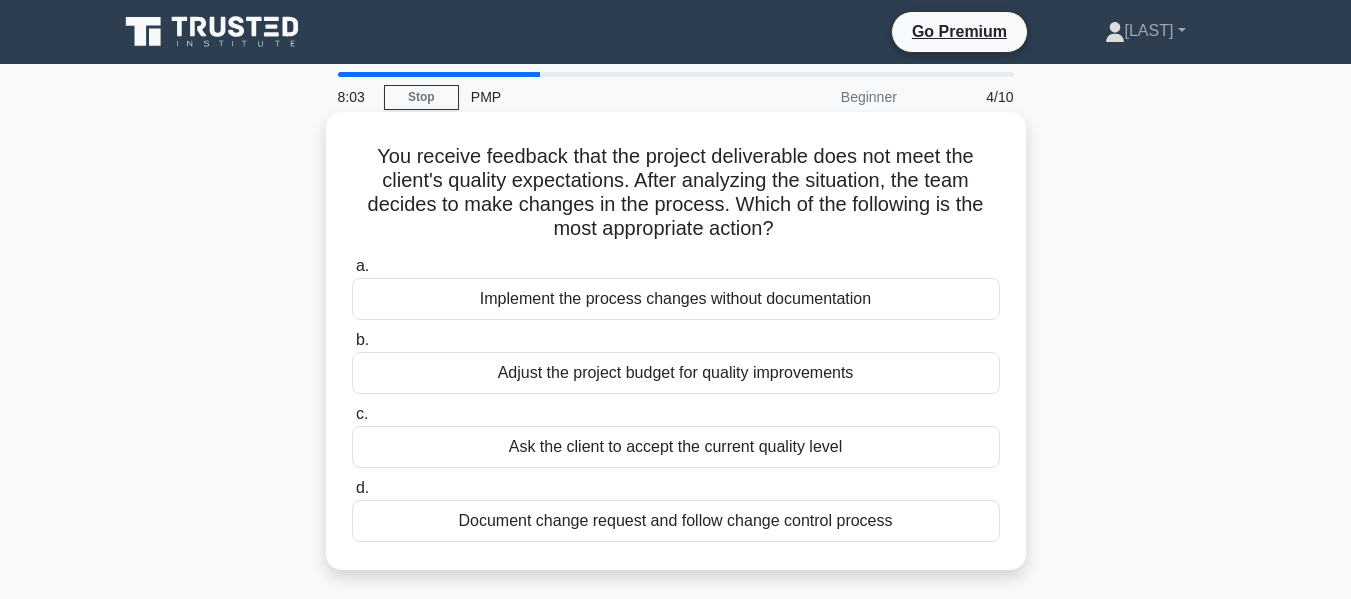 click on "Document change request and follow change control process" at bounding box center [676, 521] 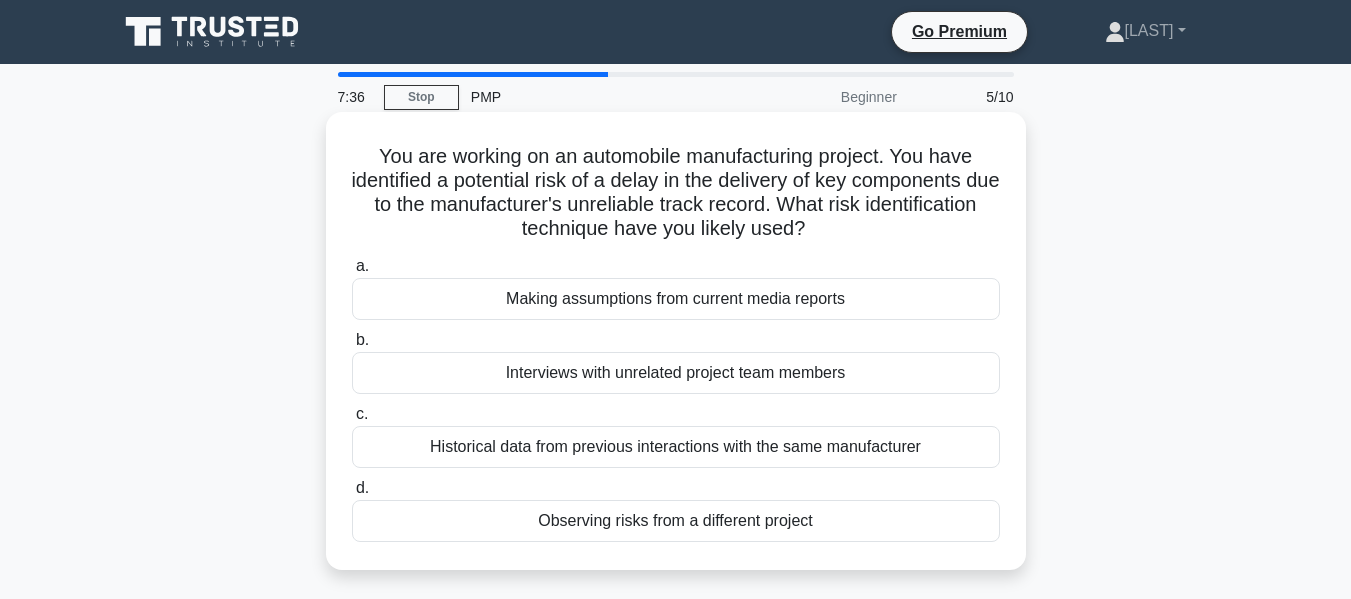 click on "Historical data from previous interactions with the same manufacturer" at bounding box center (676, 447) 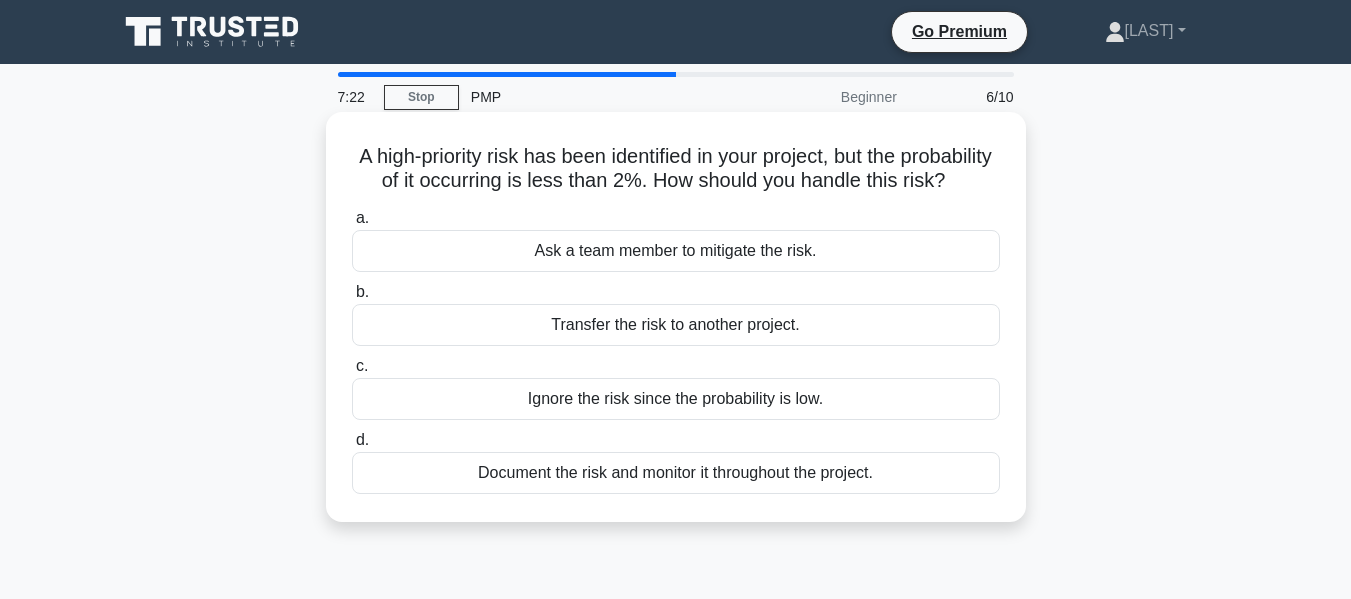 click on "Ignore the risk since the probability is low." at bounding box center [676, 399] 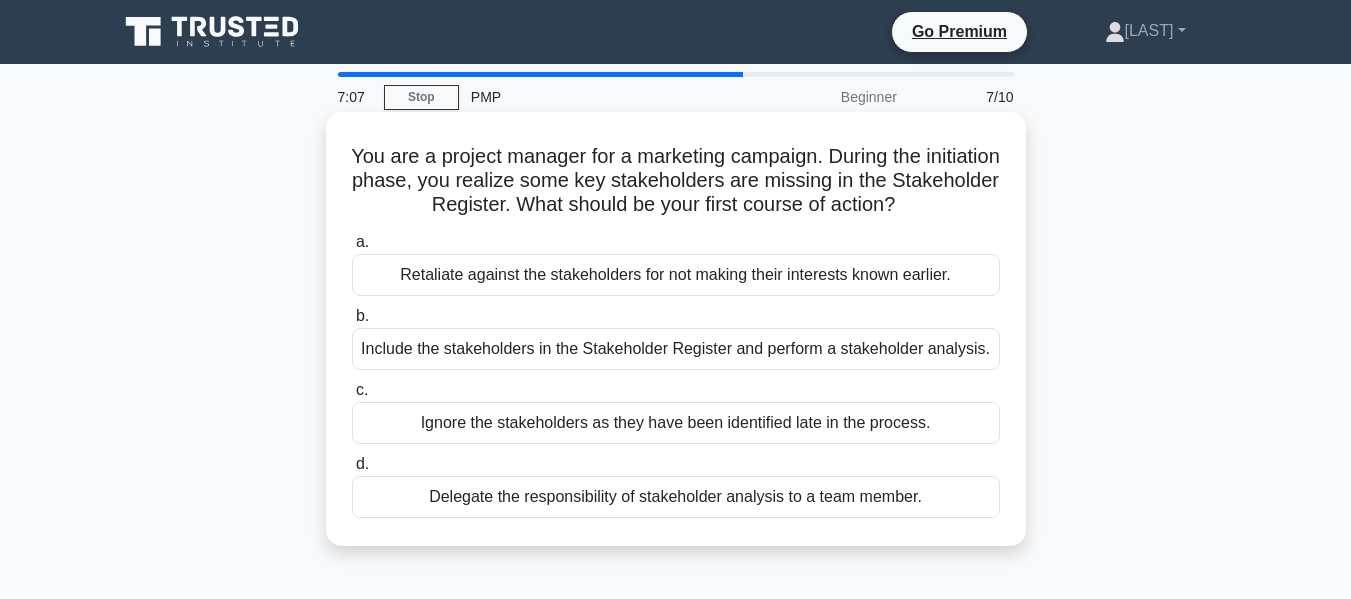 click on "a.
Retaliate against the stakeholders for not making their interests known earlier.
b.
Include the stakeholders in the Stakeholder Register and perform a stakeholder analysis.
c. d." at bounding box center [676, 374] 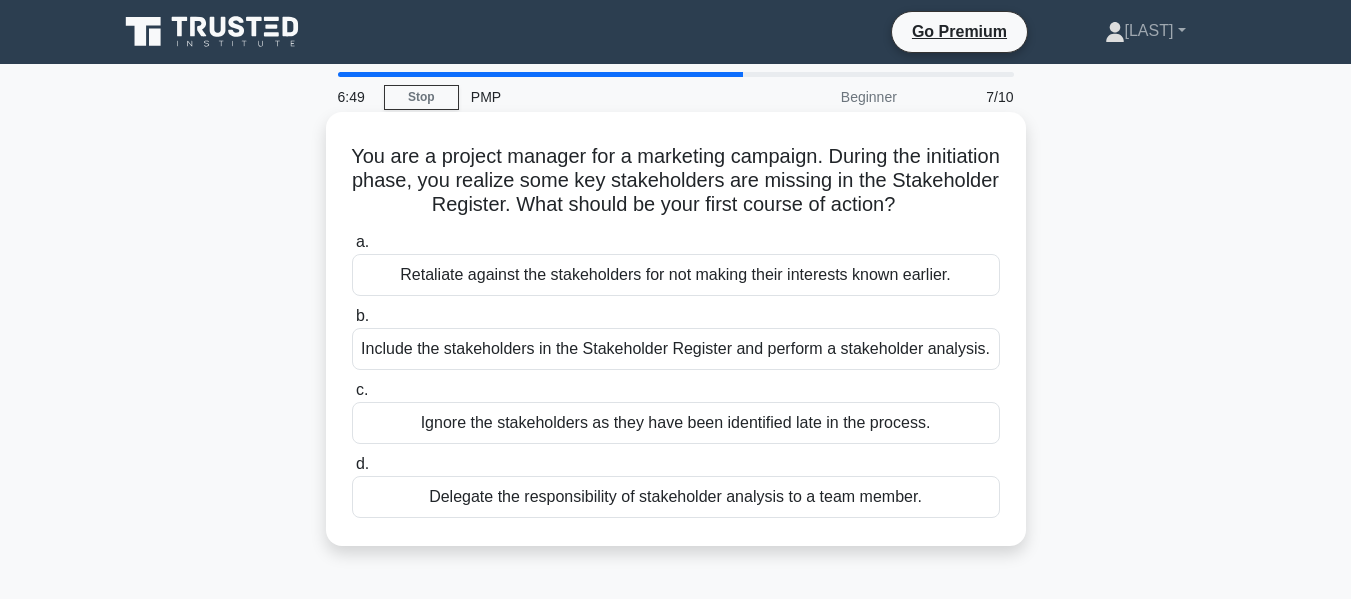 click on "Ignore the stakeholders as they have been identified late in the process." at bounding box center [676, 423] 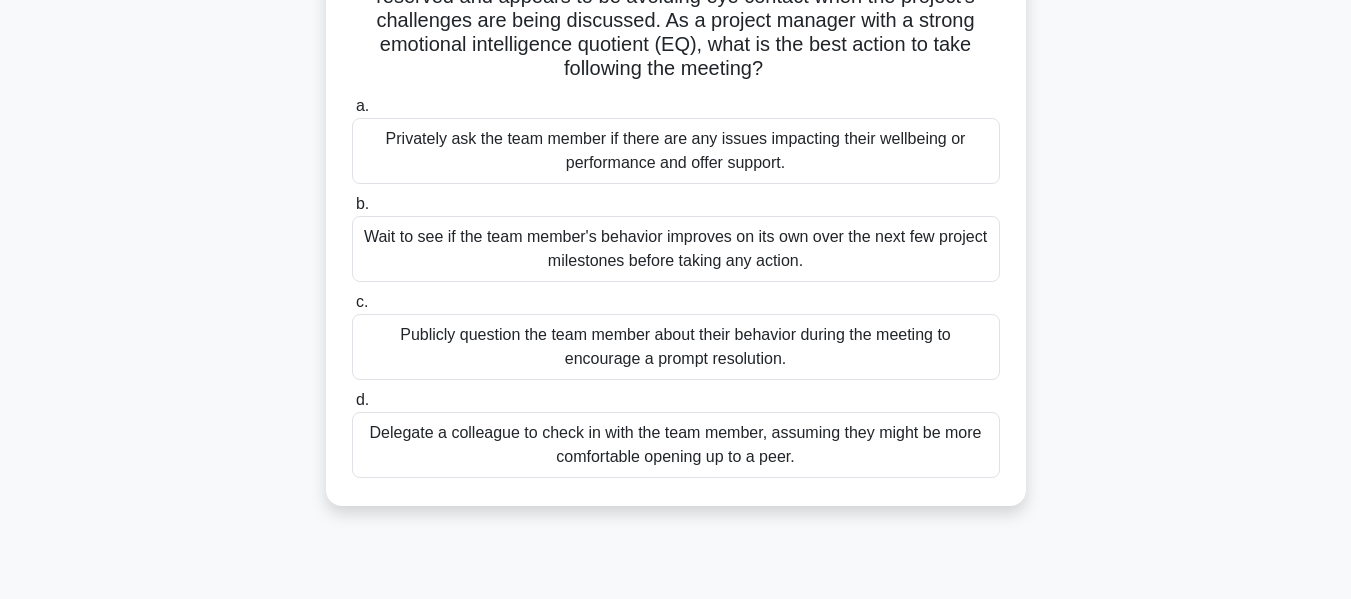 scroll, scrollTop: 217, scrollLeft: 0, axis: vertical 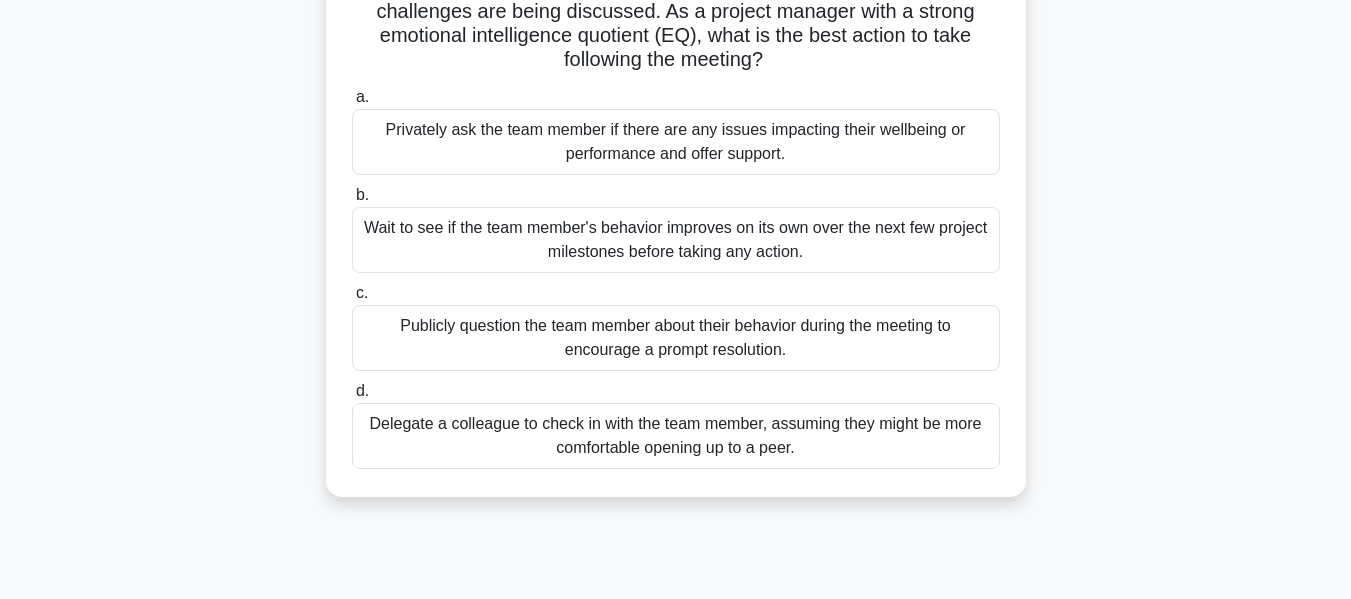 click on "Wait to see if the team member's behavior improves on its own over the next few project milestones before taking any action." at bounding box center (676, 240) 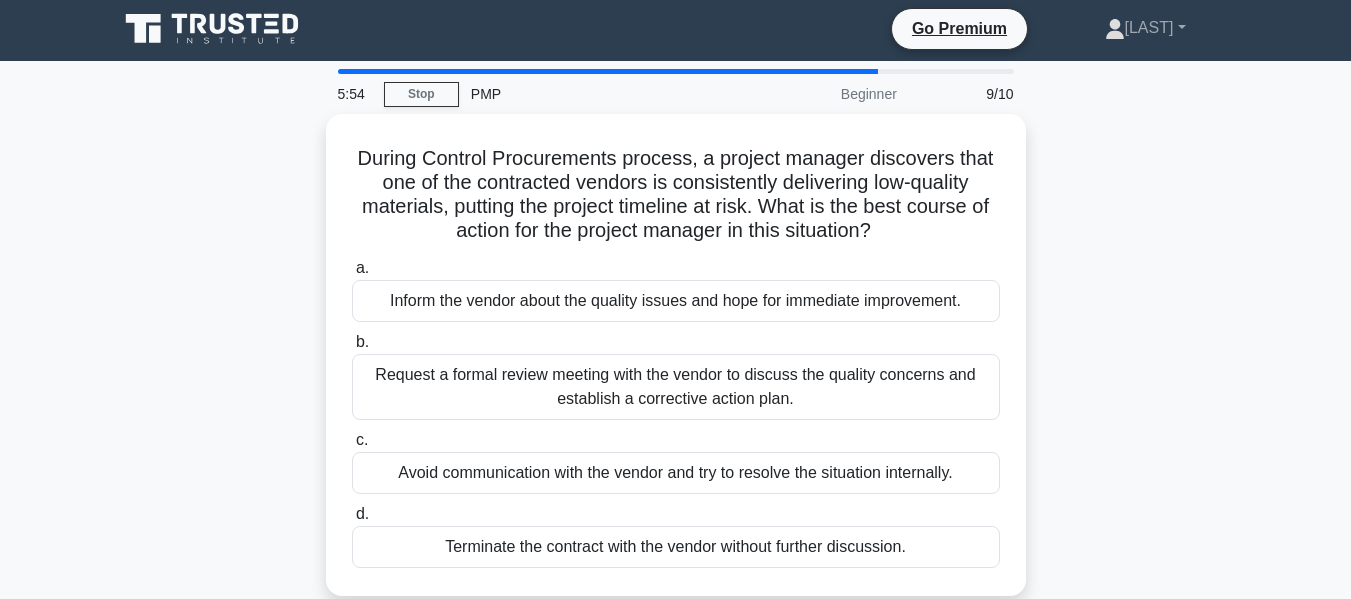 scroll, scrollTop: 0, scrollLeft: 0, axis: both 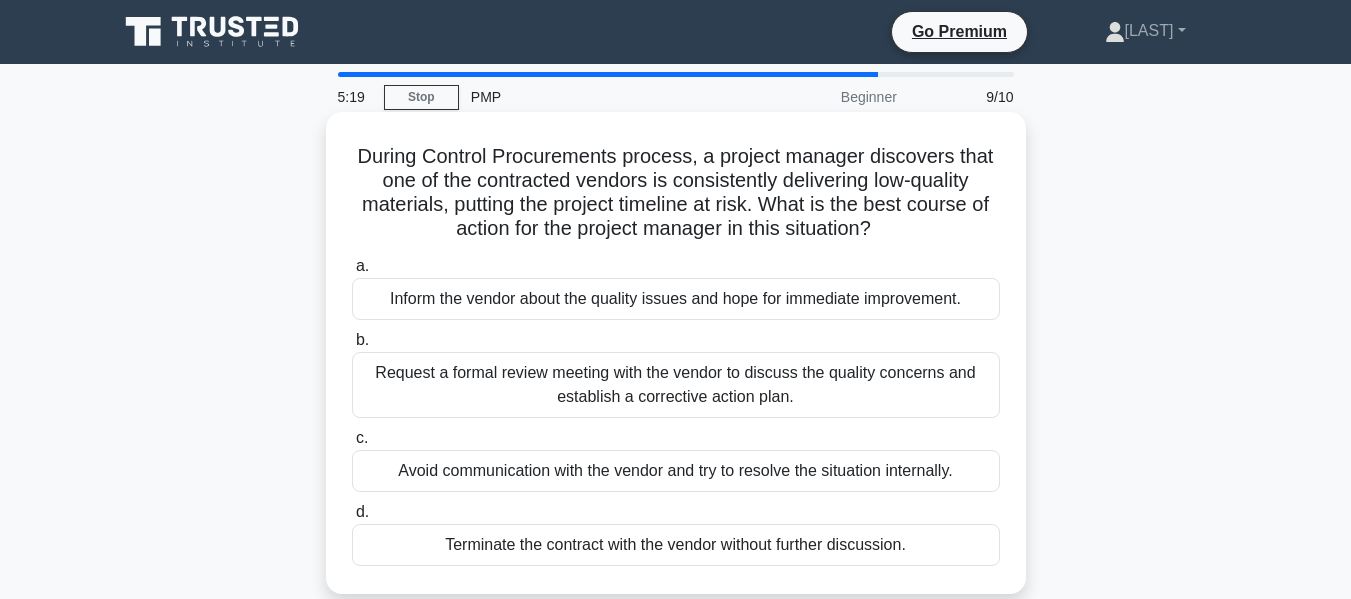 click on "Request a formal review meeting with the vendor to discuss the quality concerns and establish a corrective action plan." at bounding box center (676, 385) 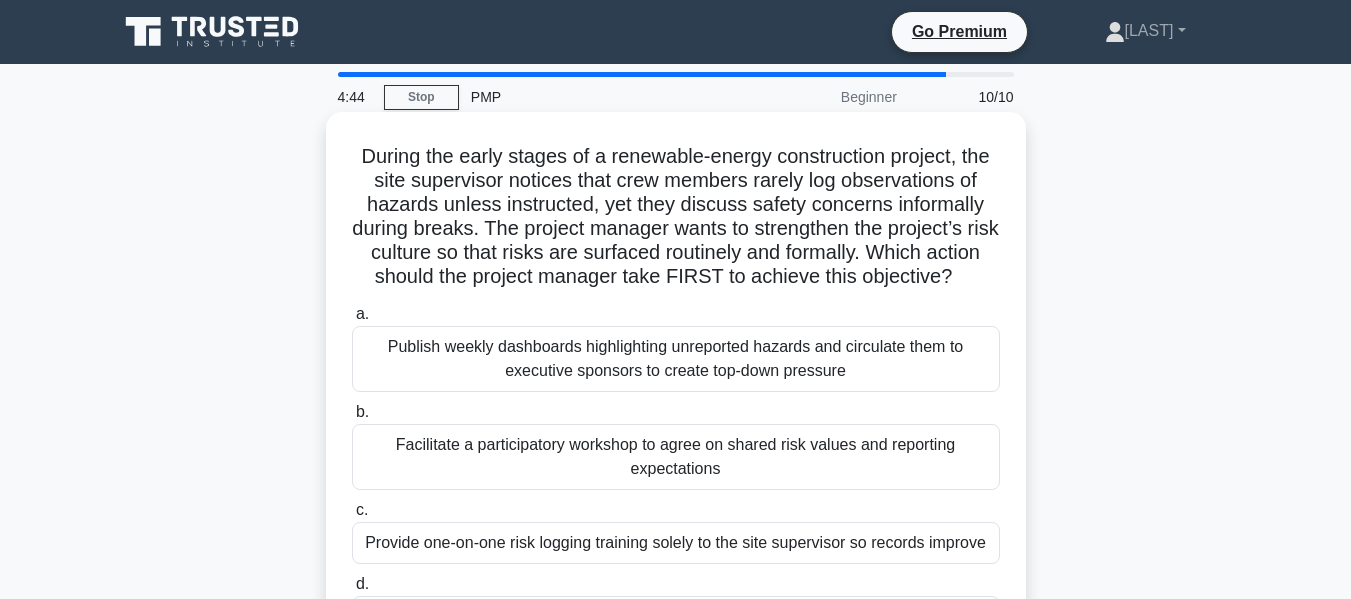 click on "Publish weekly dashboards highlighting unreported hazards and circulate them to executive sponsors to create top-down pressure" at bounding box center (676, 359) 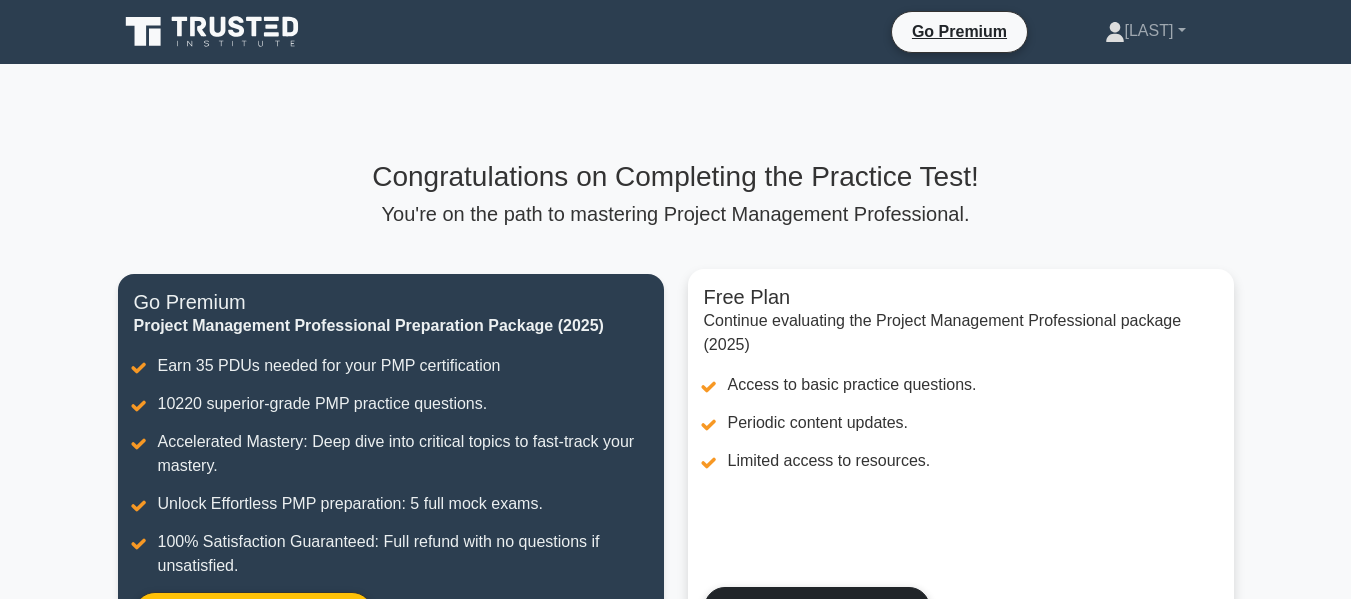 scroll, scrollTop: 0, scrollLeft: 0, axis: both 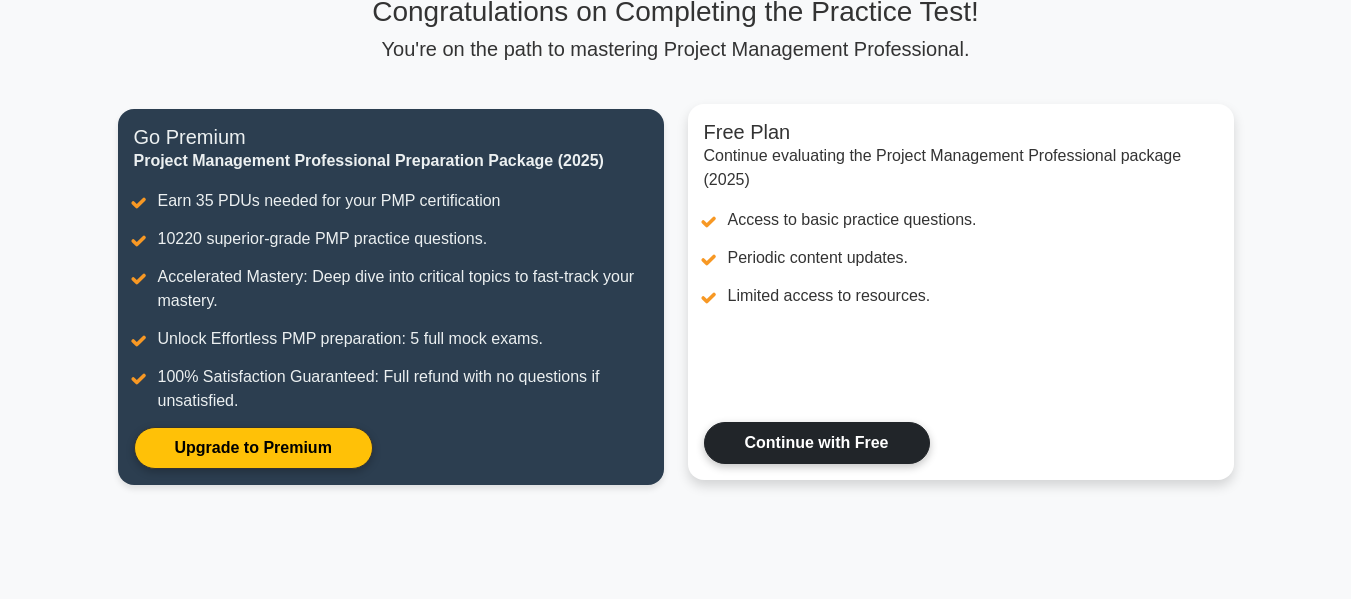 click on "Continue with Free" at bounding box center [817, 443] 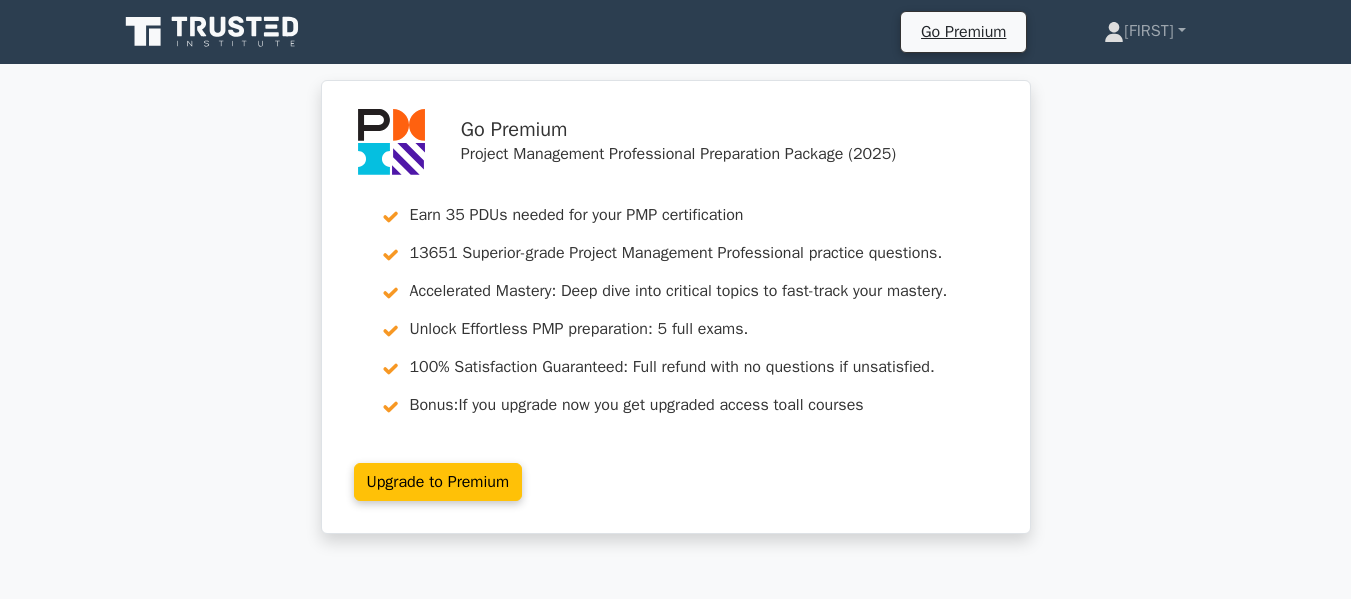 scroll, scrollTop: 0, scrollLeft: 0, axis: both 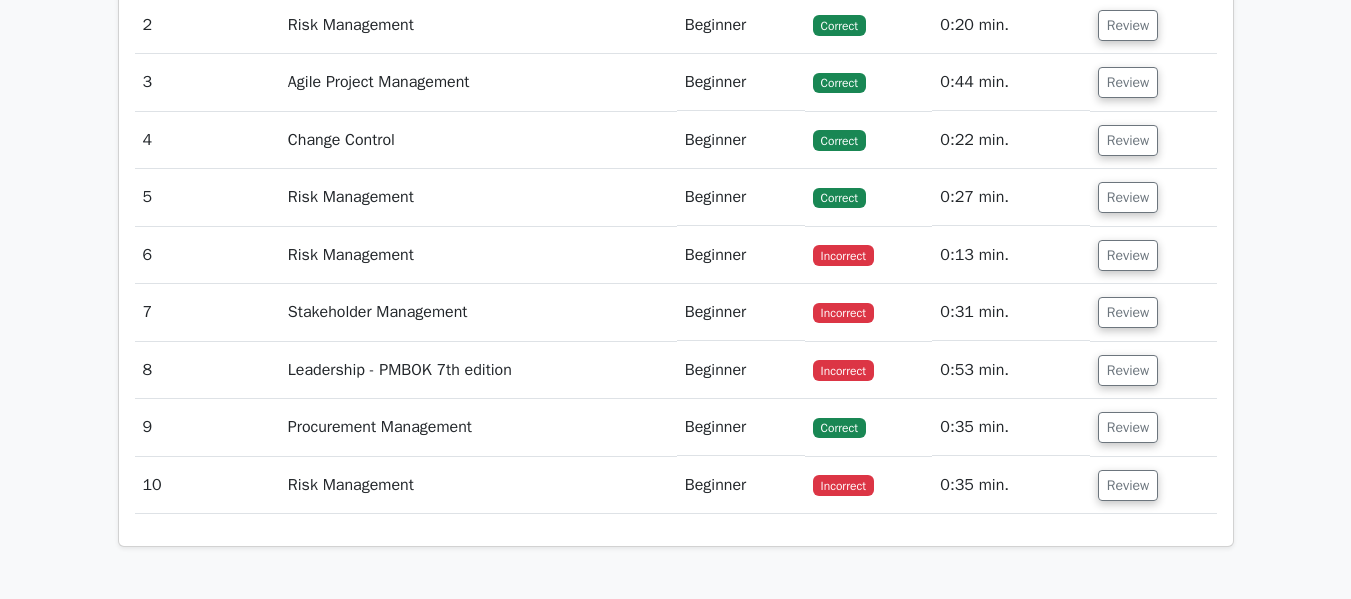 click on "Risk Management" at bounding box center [478, 255] 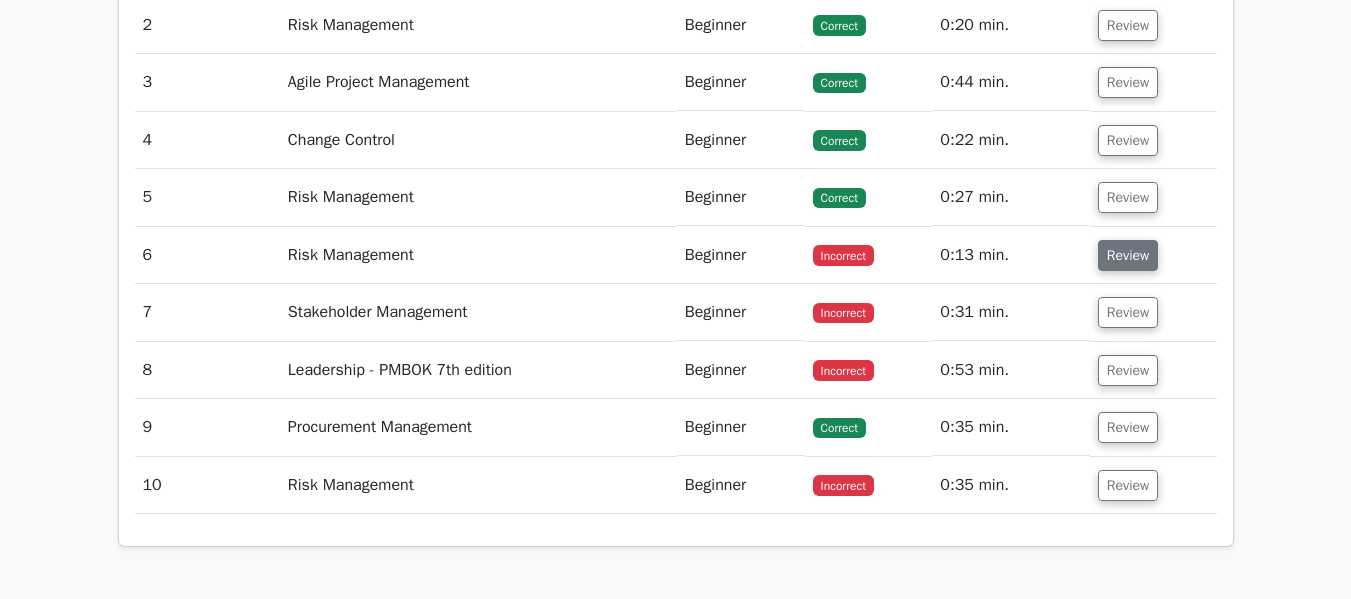 click on "Review" at bounding box center [1128, 255] 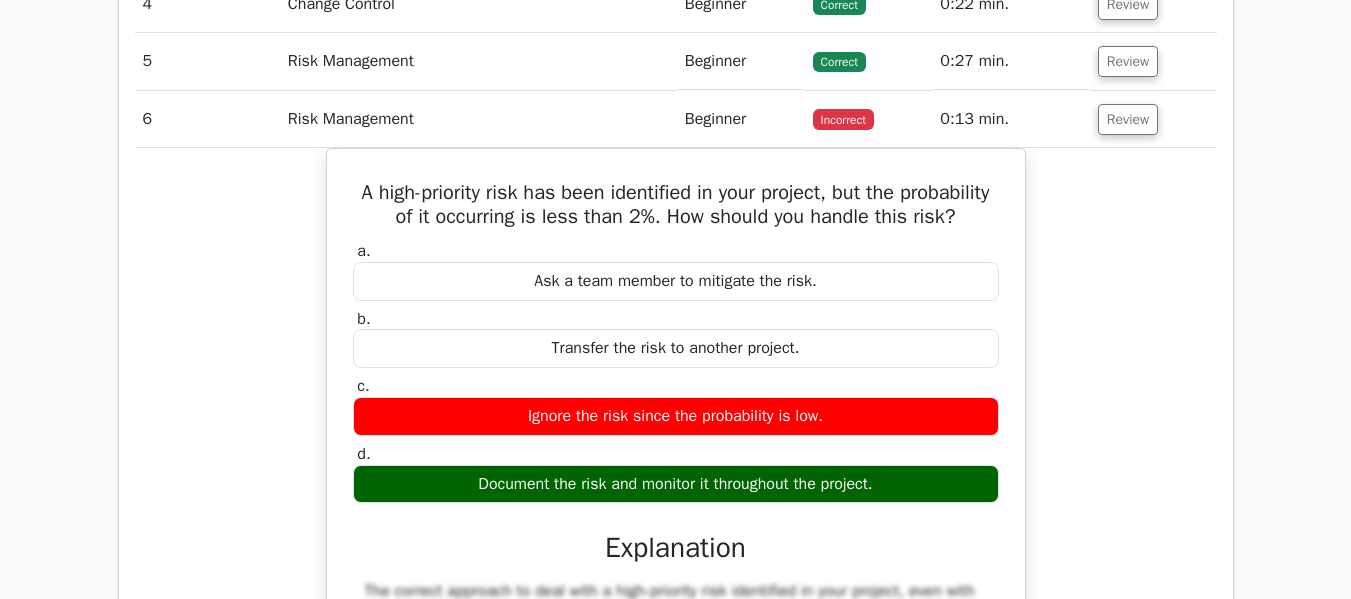 scroll, scrollTop: 2812, scrollLeft: 0, axis: vertical 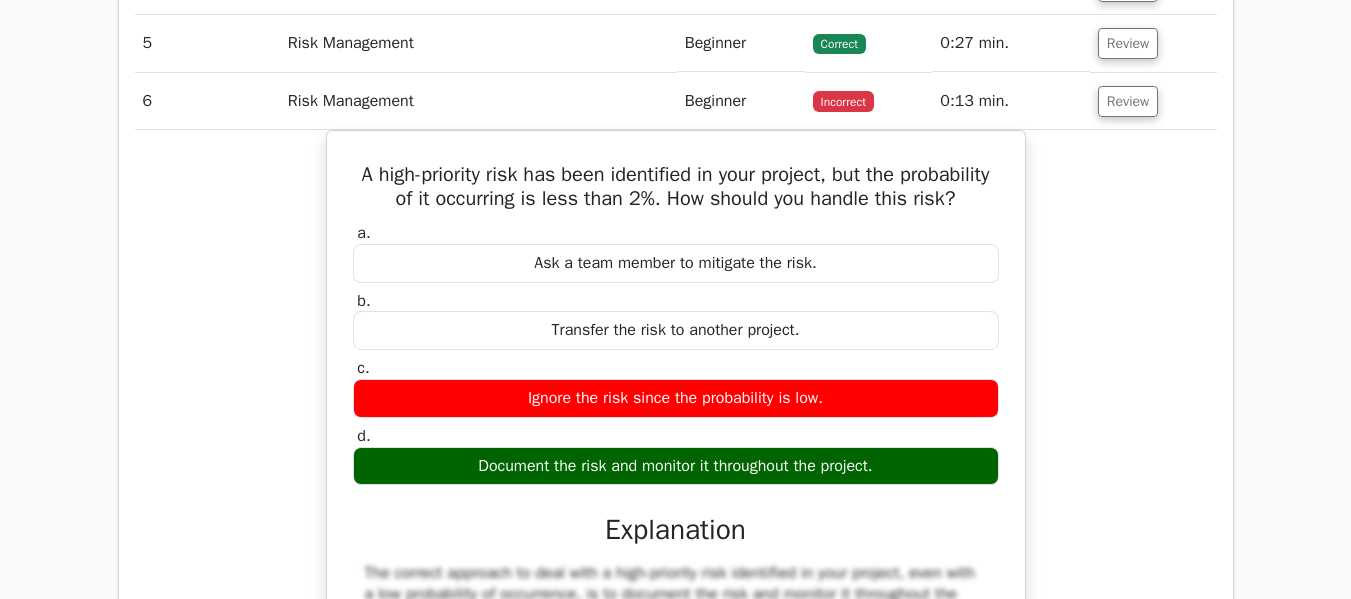 click on "Go Premium
Project Management Professional Preparation Package (2025)
Earn 35 PDUs needed for your PMP certification
13651 Superior-grade  Project Management Professional practice questions.
Accelerated Mastery: Deep dive into critical topics to fast-track your mastery.
Unlock Effortless PMP preparation: 5 full exams.
100% Satisfaction Guaranteed: Full refund with no questions if unsatisfied.
Bonus: all courses" at bounding box center [675, -429] 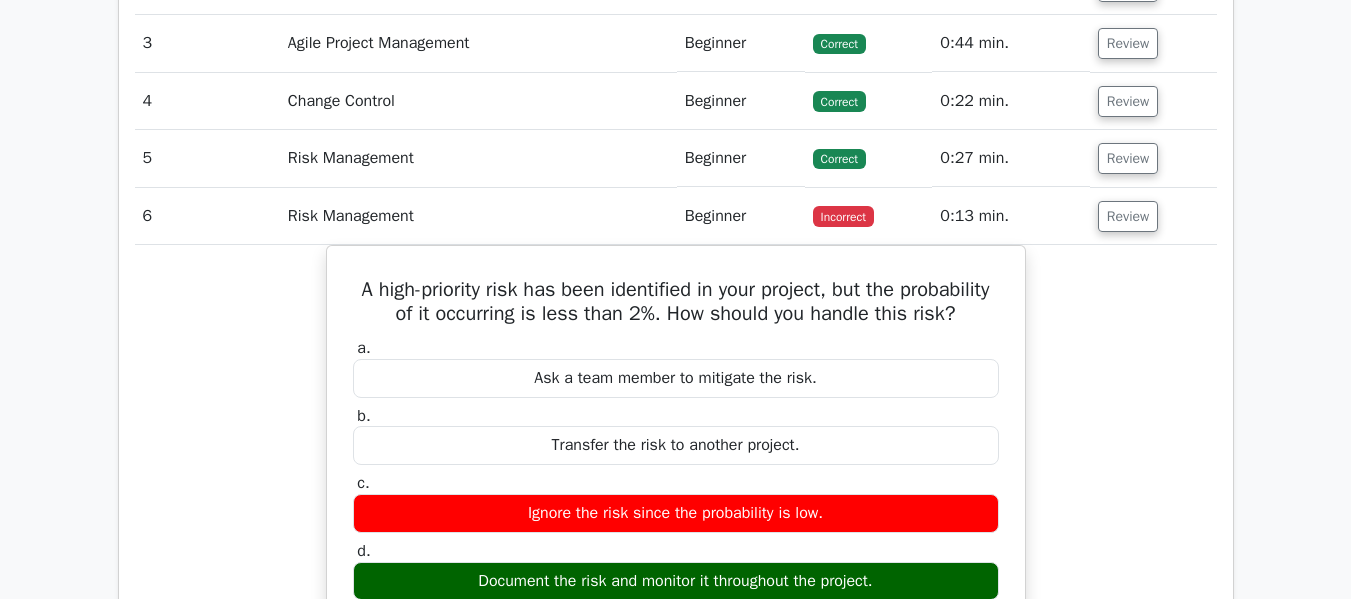 scroll, scrollTop: 2485, scrollLeft: 0, axis: vertical 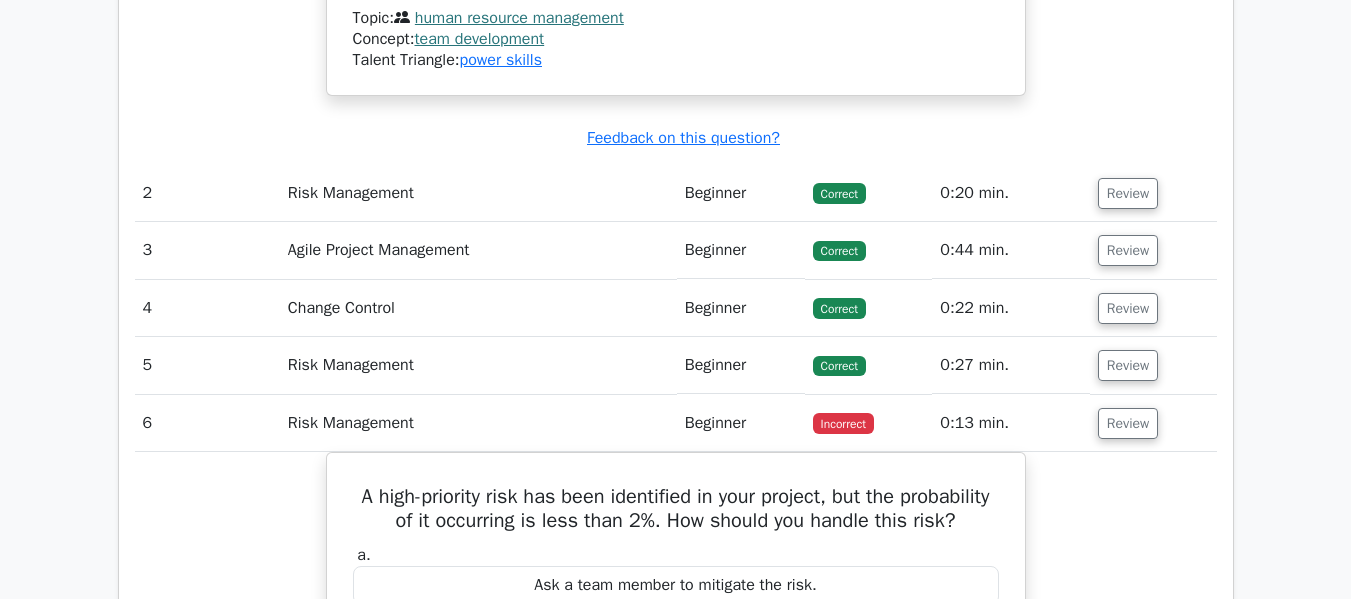 click on "A high-priority risk has been identified in your project, but the probability of it occurring is less than 2%. How should you handle this risk?
a.
Ask a team member to mitigate the risk.
b.
c. d." at bounding box center (676, 836) 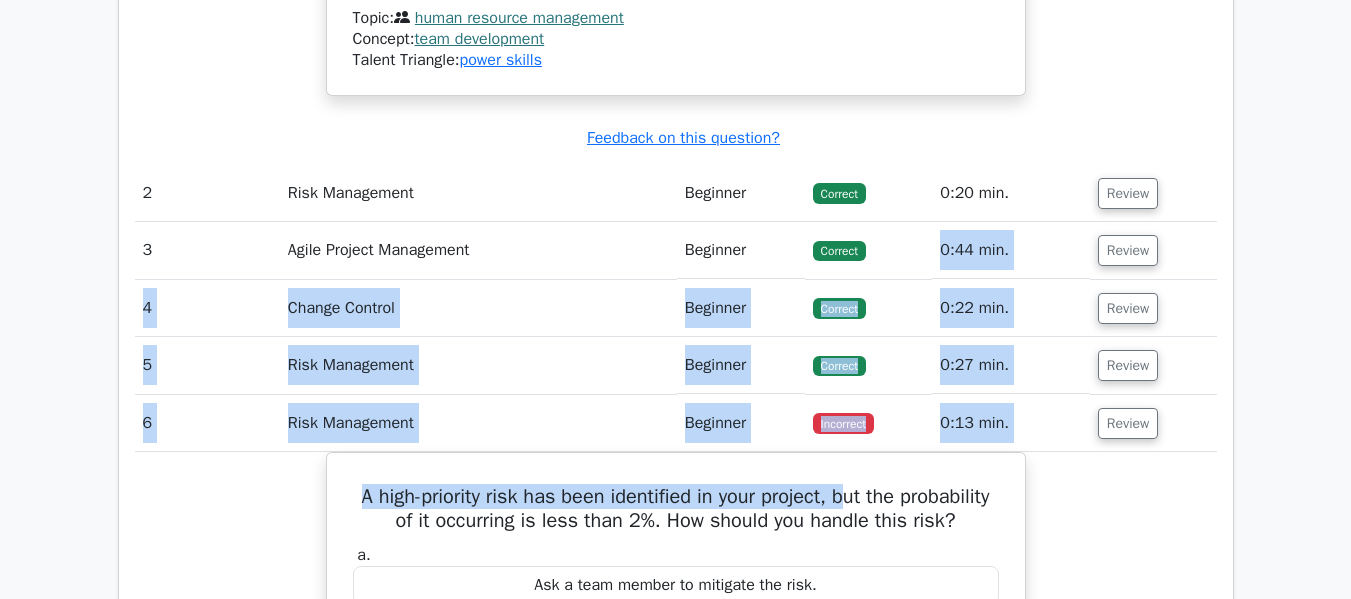 drag, startPoint x: 906, startPoint y: 457, endPoint x: 926, endPoint y: 263, distance: 195.0282 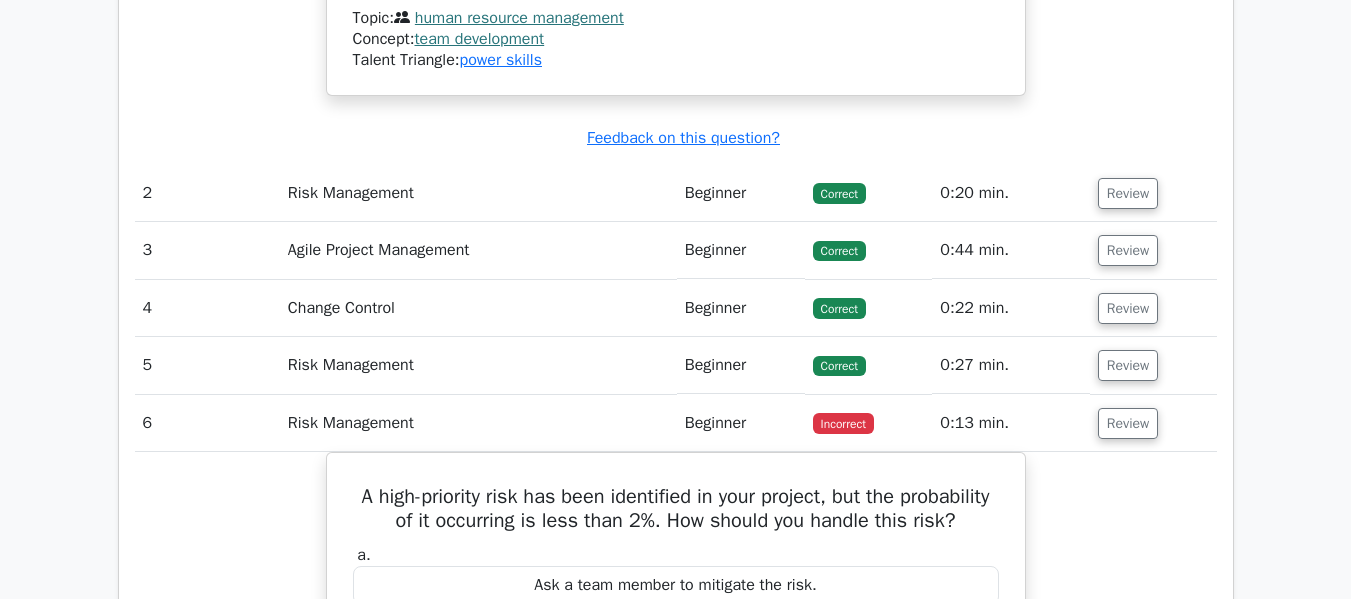 click on "A high-priority risk has been identified in your project, but the probability of it occurring is less than 2%. How should you handle this risk?
a.
Ask a team member to mitigate the risk.
b.
c. d." at bounding box center (676, 836) 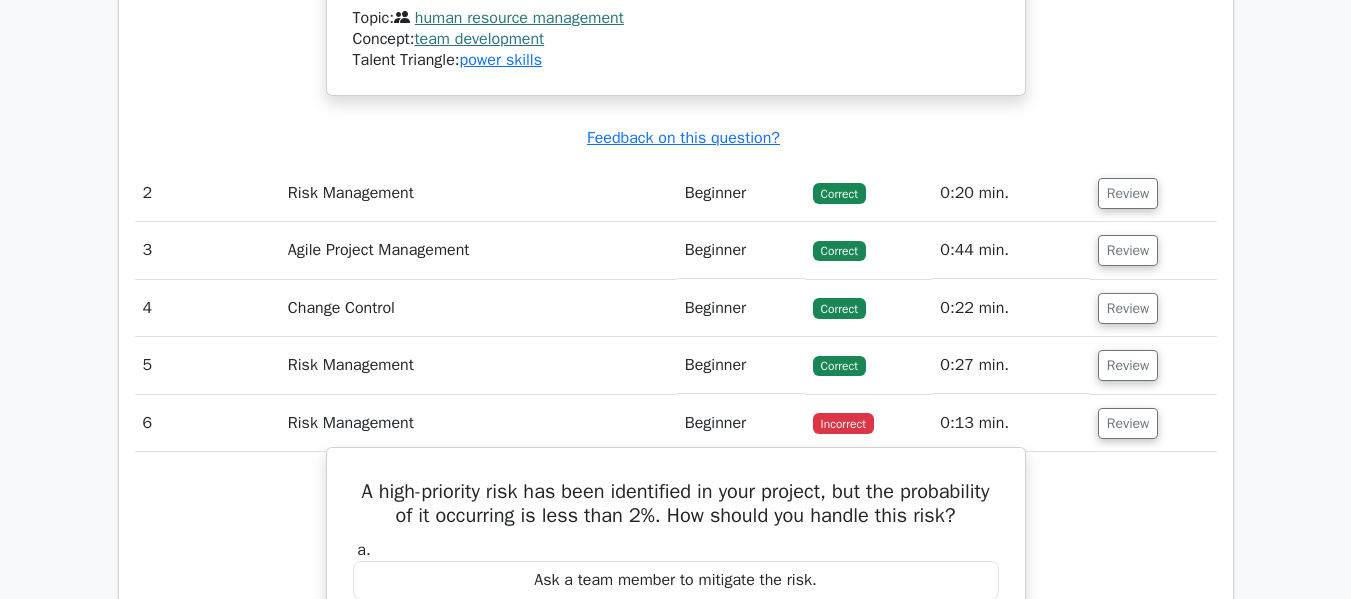 drag, startPoint x: 1016, startPoint y: 505, endPoint x: 1016, endPoint y: 477, distance: 28 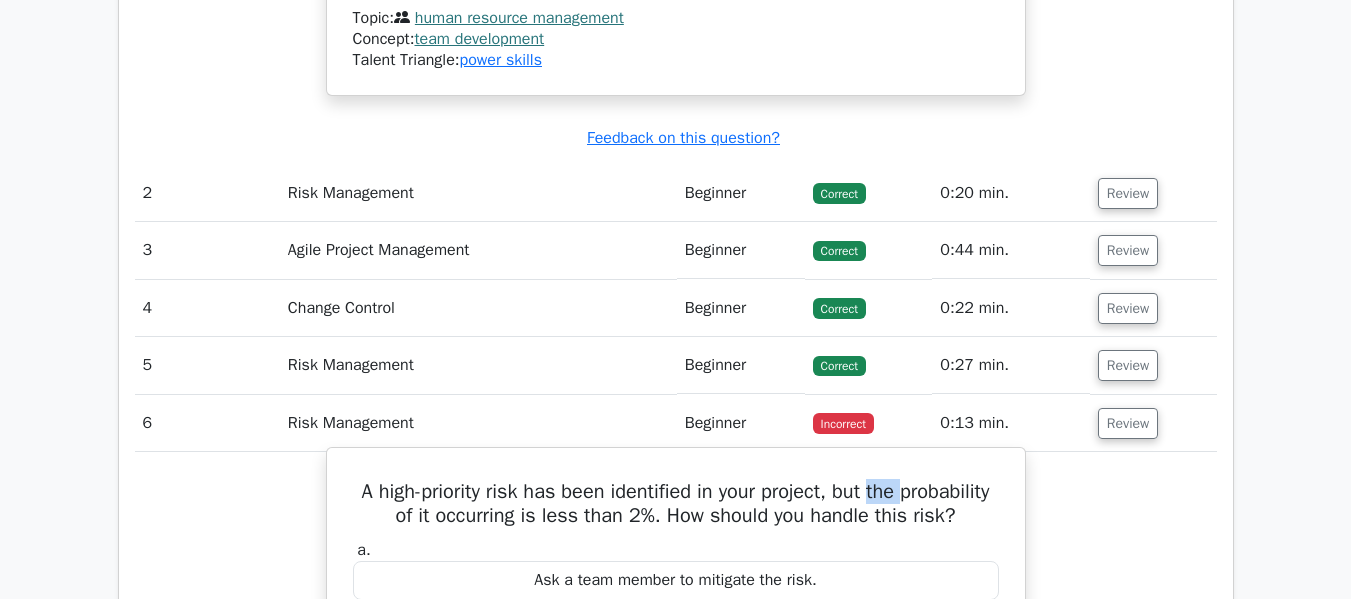 click on "A high-priority risk has been identified in your project, but the probability of it occurring is less than 2%. How should you handle this risk?
a.
Ask a team member to mitigate the risk.
b.
c. d." at bounding box center (676, 819) 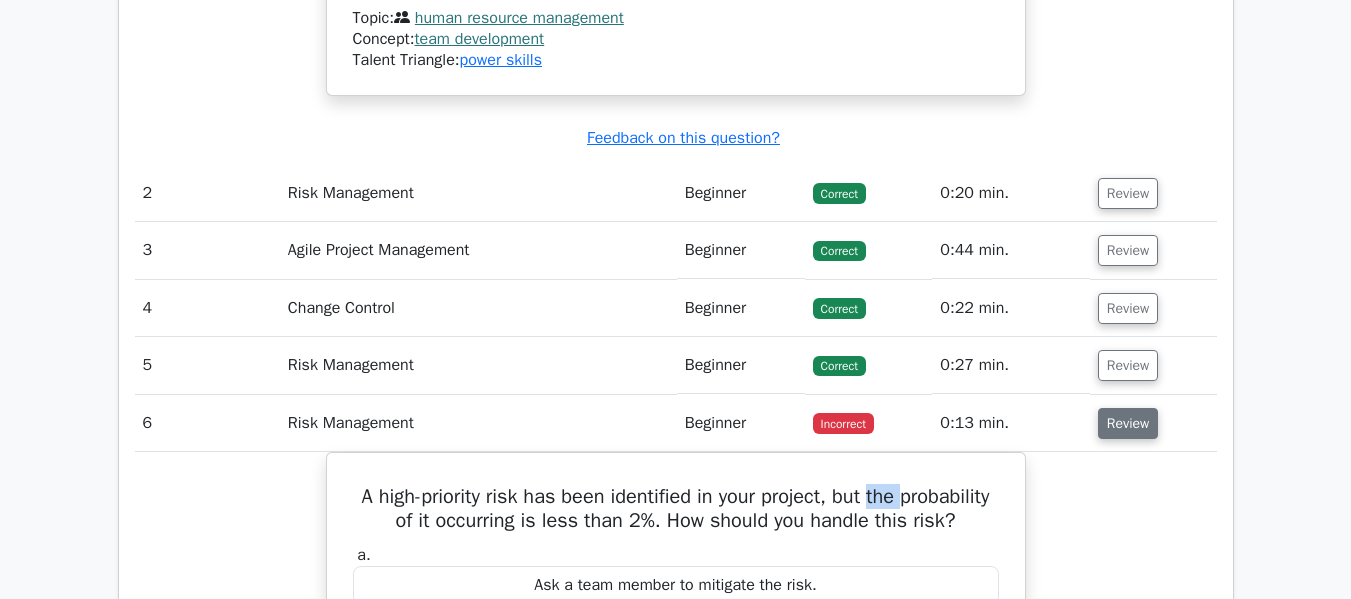 click on "Review" at bounding box center [1128, 423] 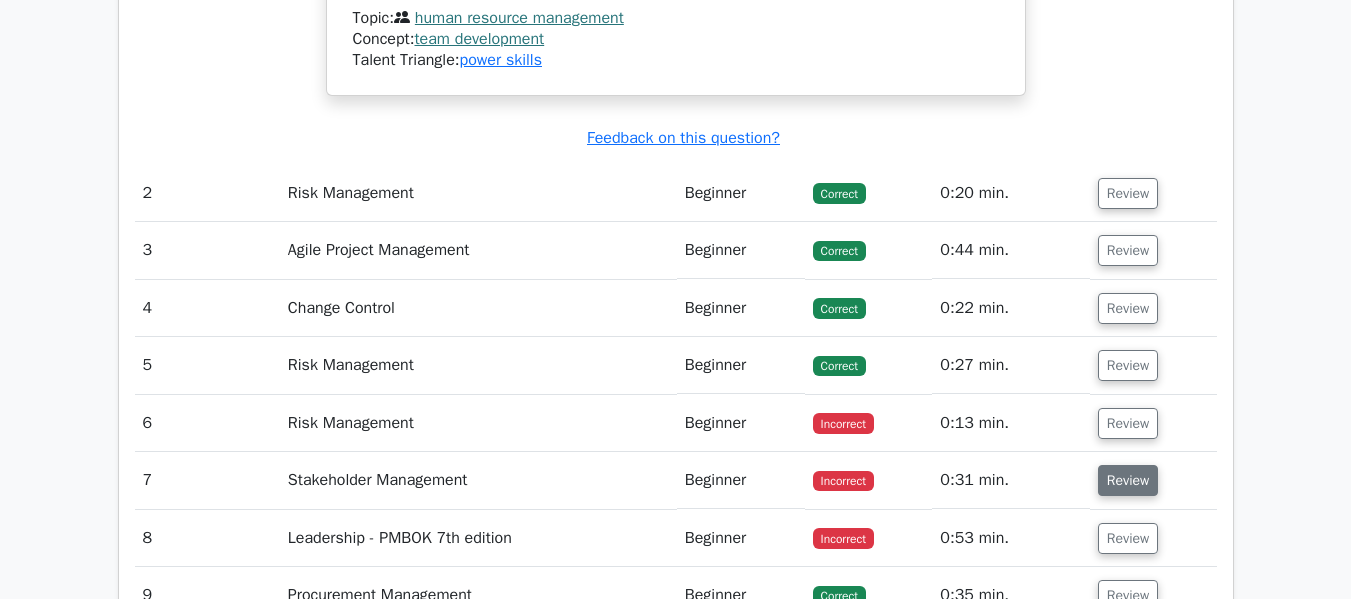 click on "Review" at bounding box center [1128, 480] 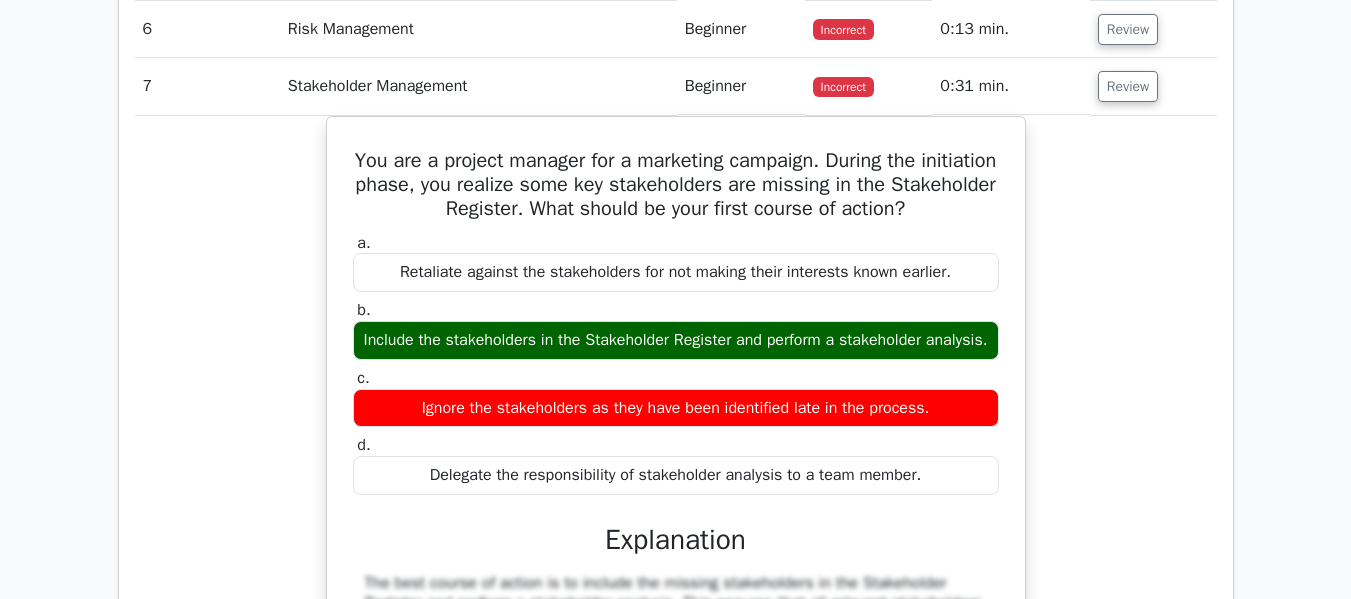 scroll, scrollTop: 2919, scrollLeft: 0, axis: vertical 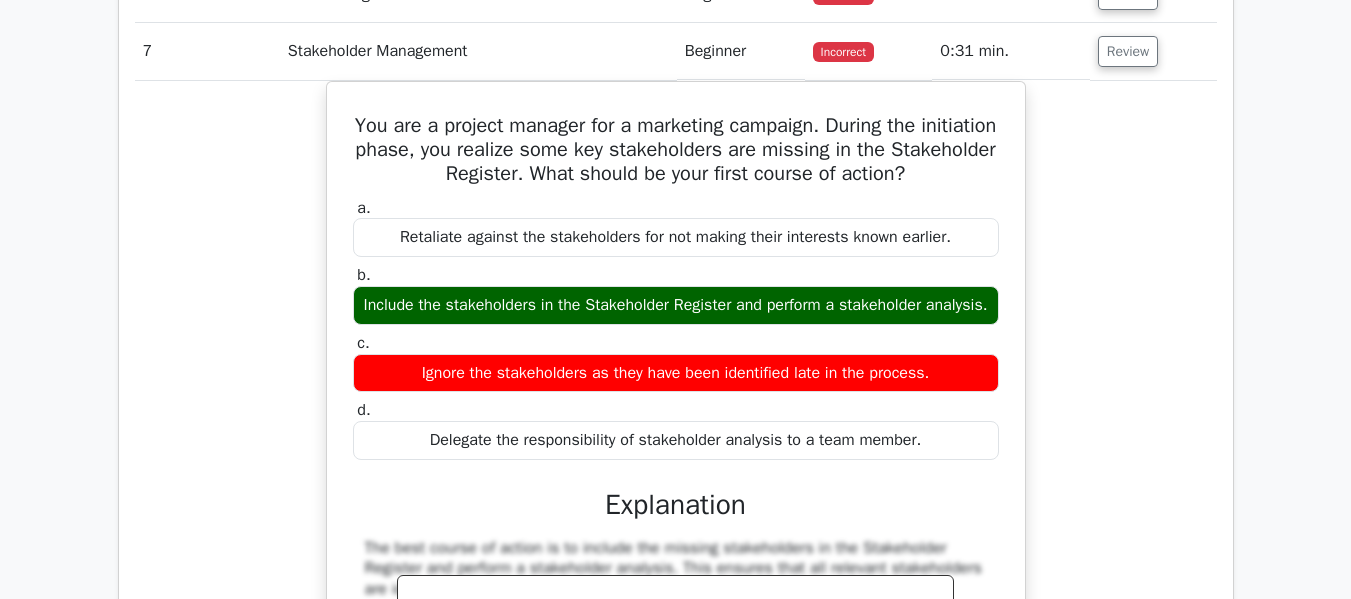 click on "Go Premium
Project Management Professional Preparation Package (2025)
Earn 35 PDUs needed for your PMP certification
13651 Superior-grade  Project Management Professional practice questions.
Accelerated Mastery: Deep dive into critical topics to fast-track your mastery.
Unlock Effortless PMP preparation: 5 full exams.
100% Satisfaction Guaranteed: Full refund with no questions if unsatisfied.
Bonus: all courses" at bounding box center [675, -524] 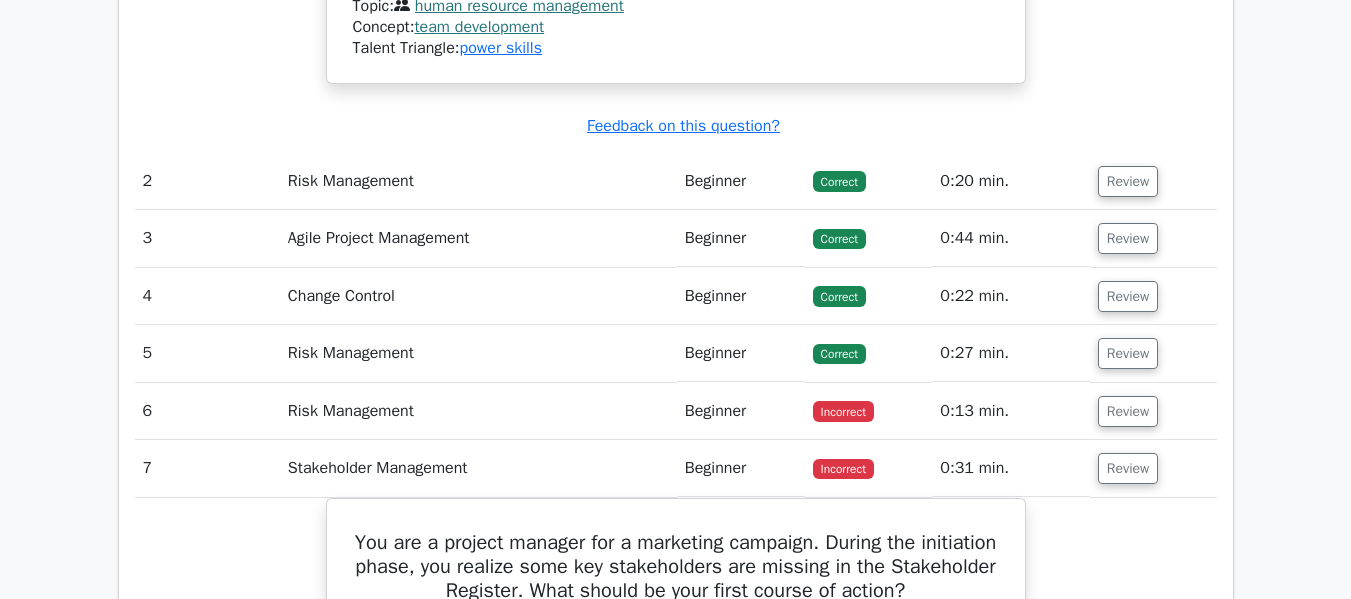 scroll, scrollTop: 2511, scrollLeft: 0, axis: vertical 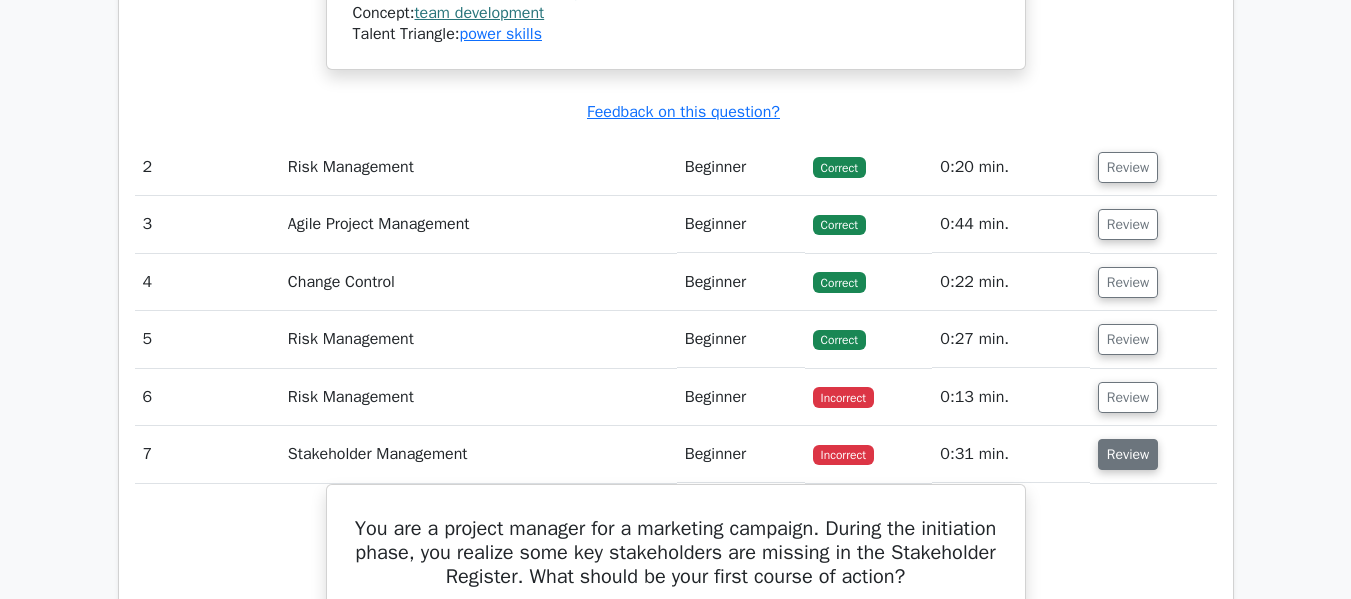 click on "Review" at bounding box center [1128, 454] 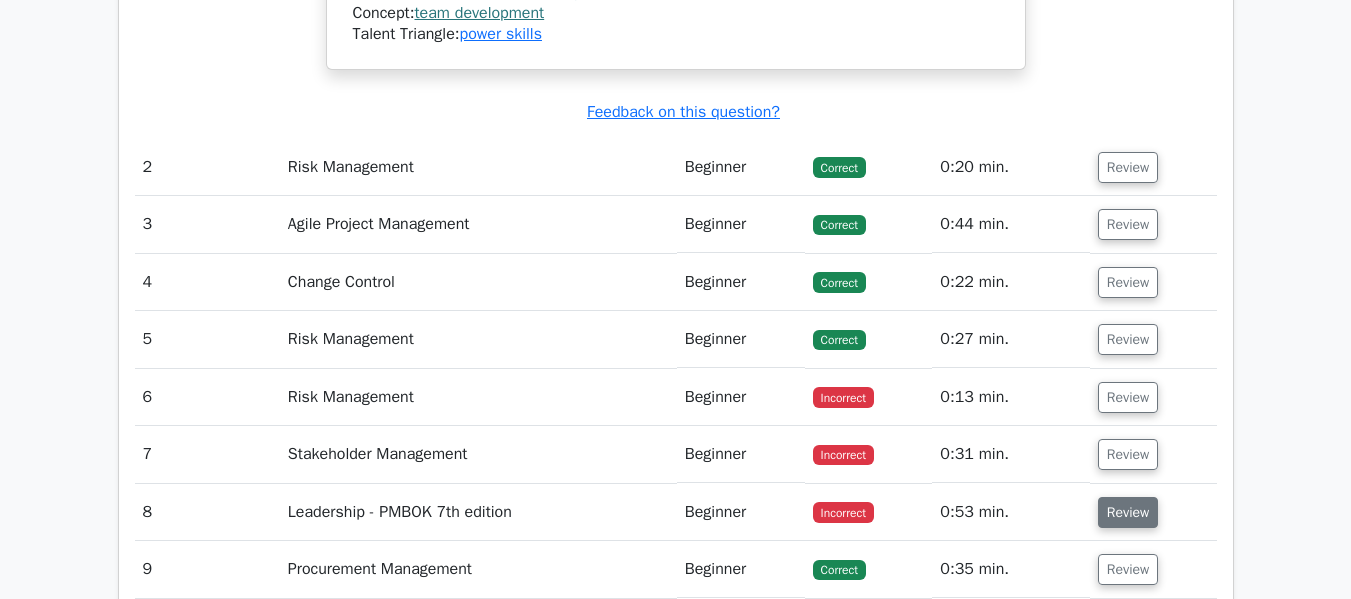 click on "Review" at bounding box center [1128, 512] 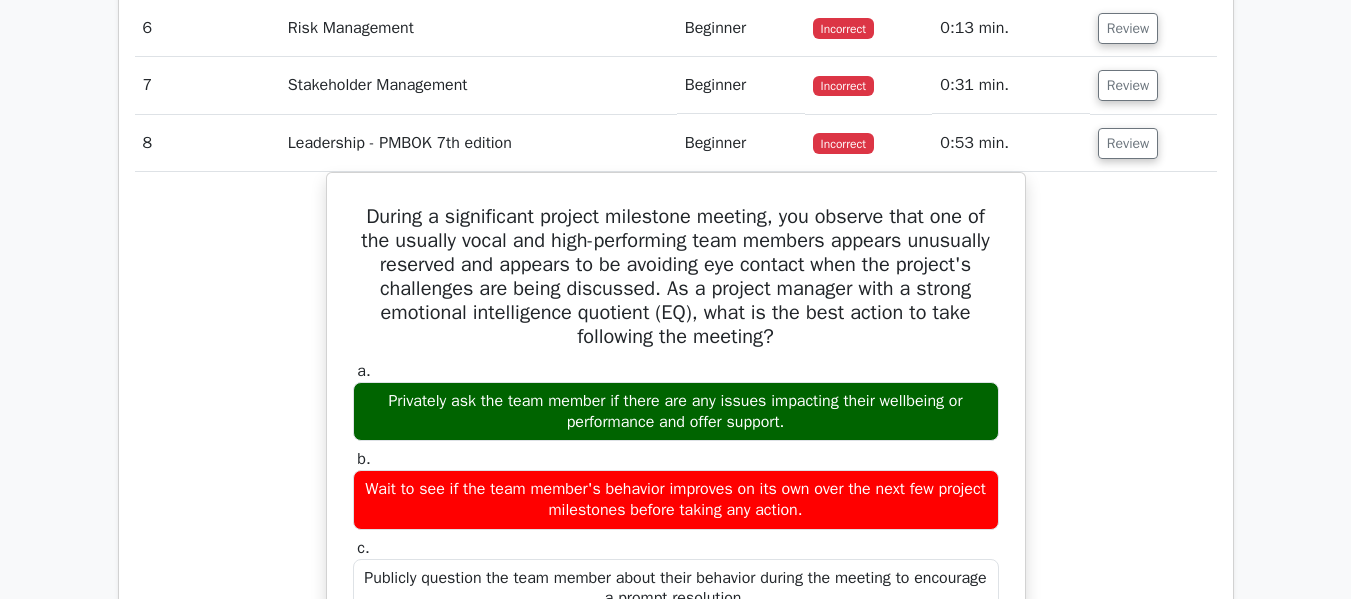 scroll, scrollTop: 2894, scrollLeft: 0, axis: vertical 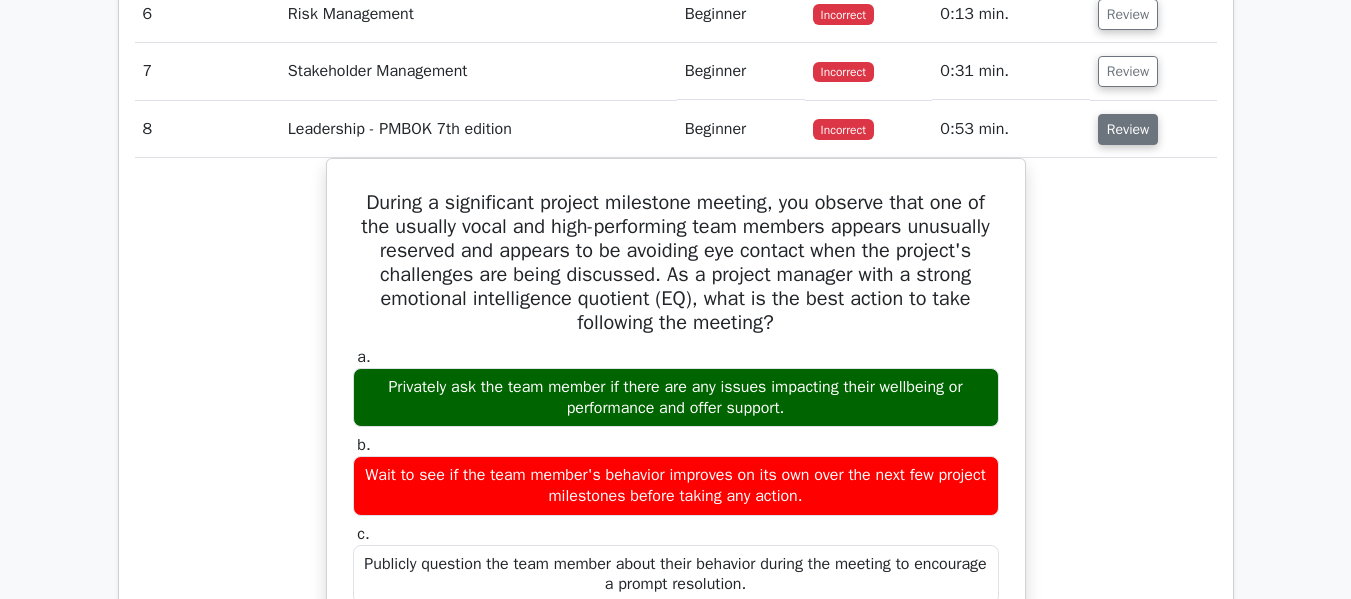 click on "Review" at bounding box center [1128, 129] 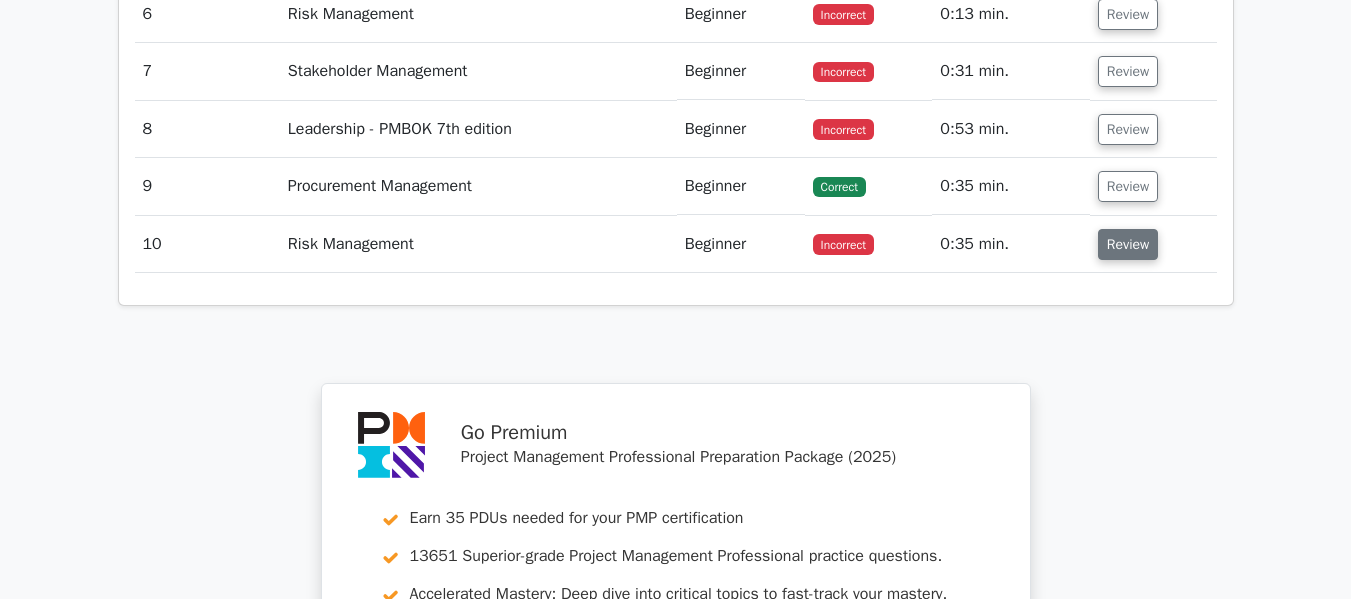 click on "Review" at bounding box center [1128, 244] 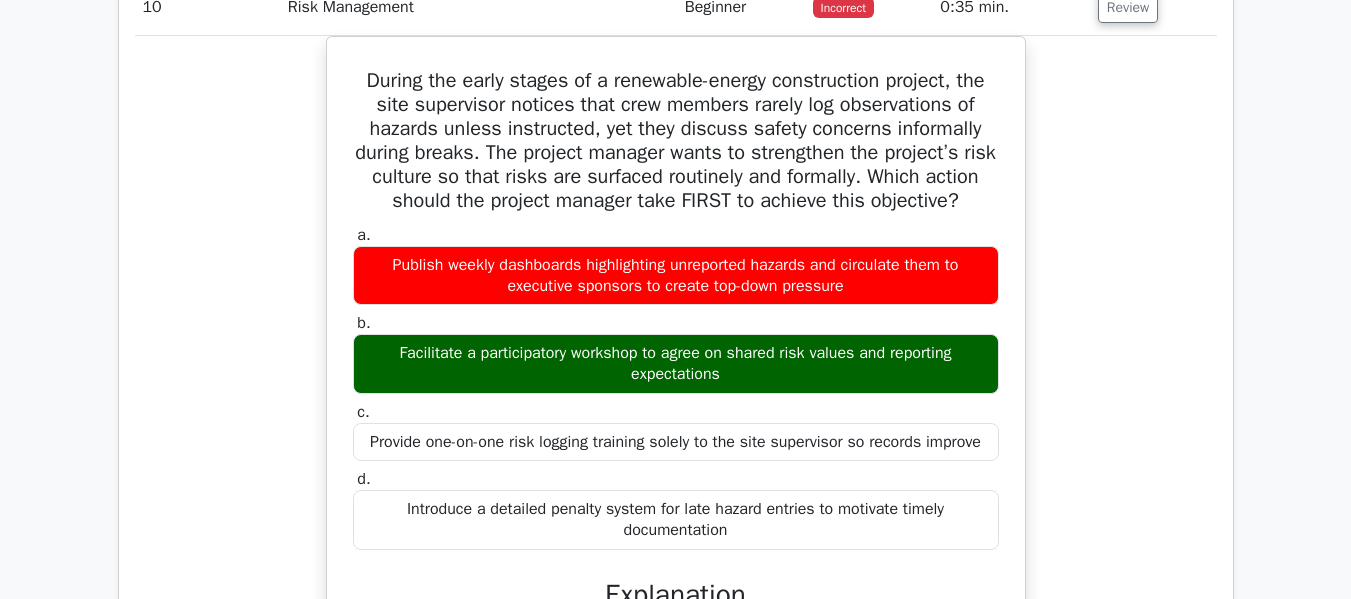 scroll, scrollTop: 3154, scrollLeft: 0, axis: vertical 